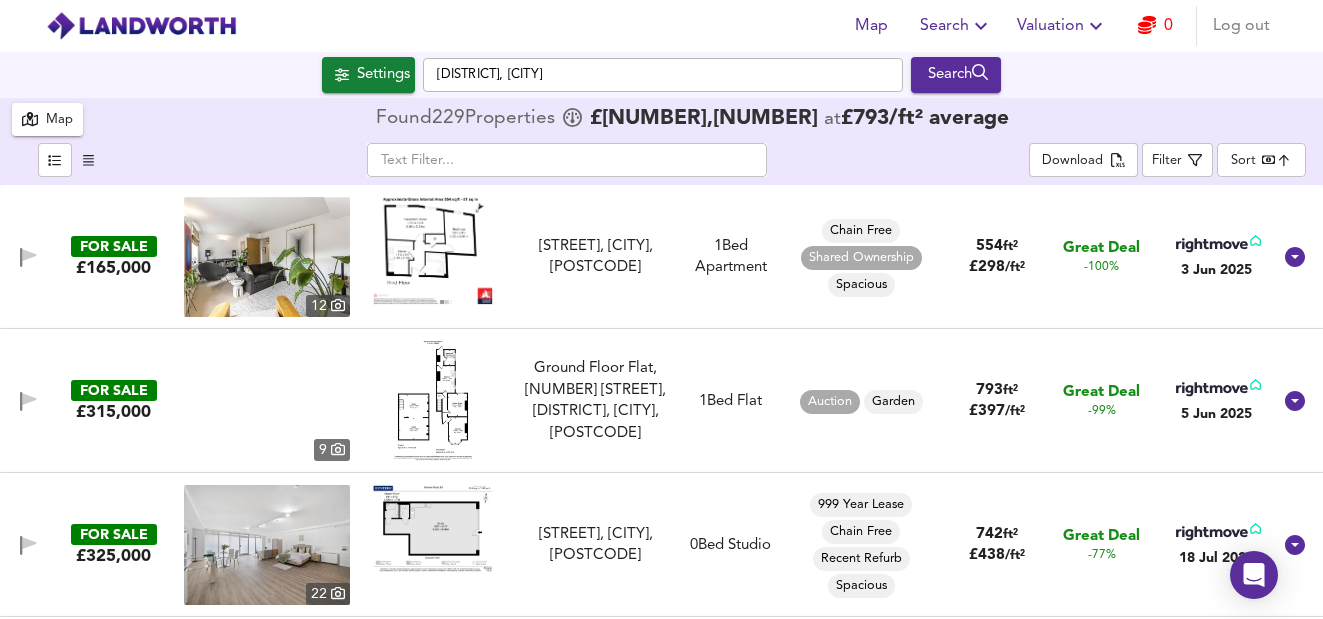 scroll, scrollTop: 0, scrollLeft: 0, axis: both 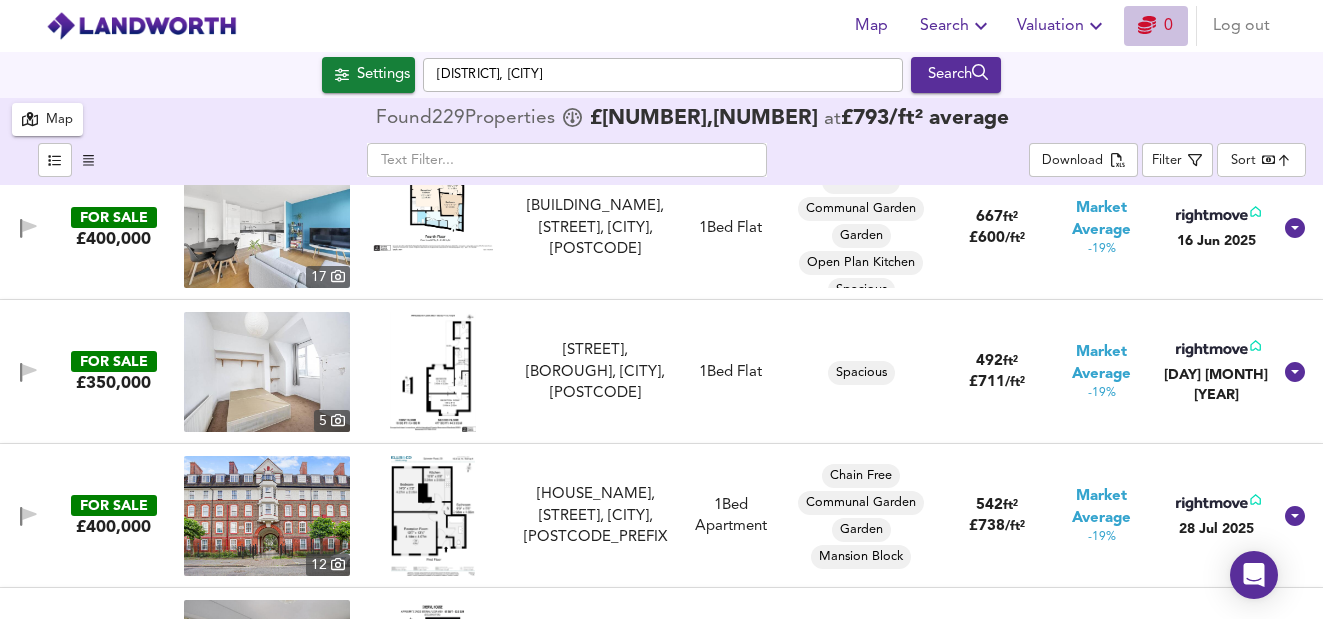 click 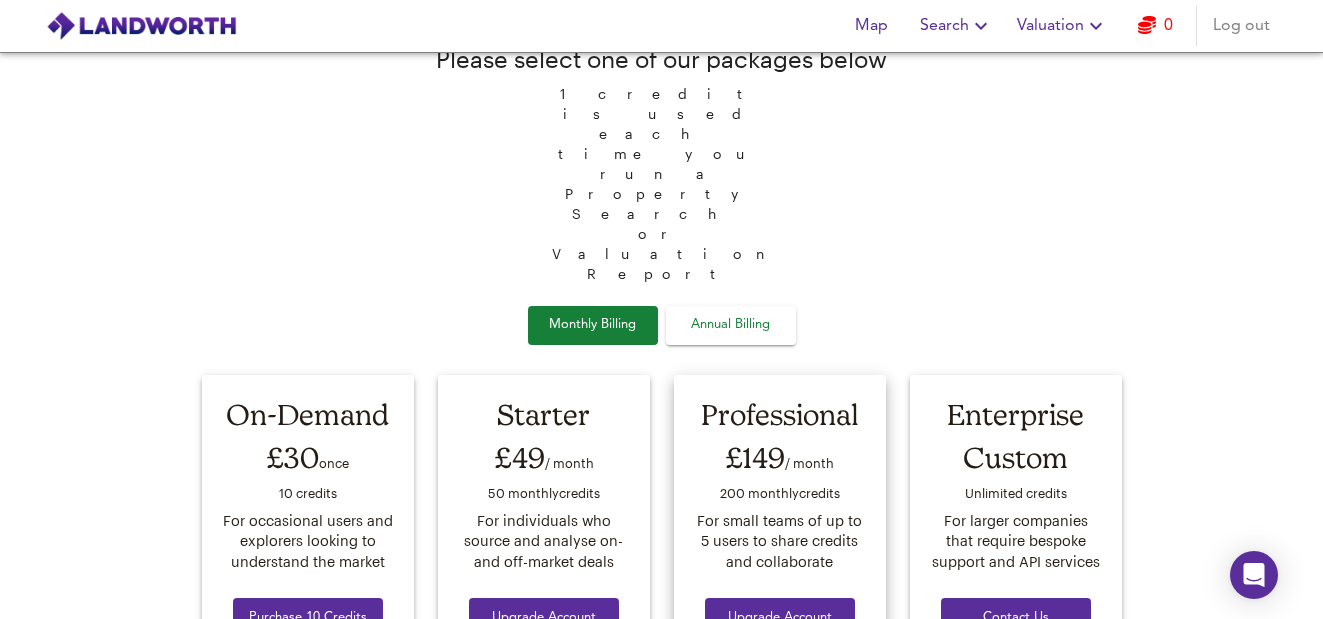 scroll, scrollTop: 0, scrollLeft: 0, axis: both 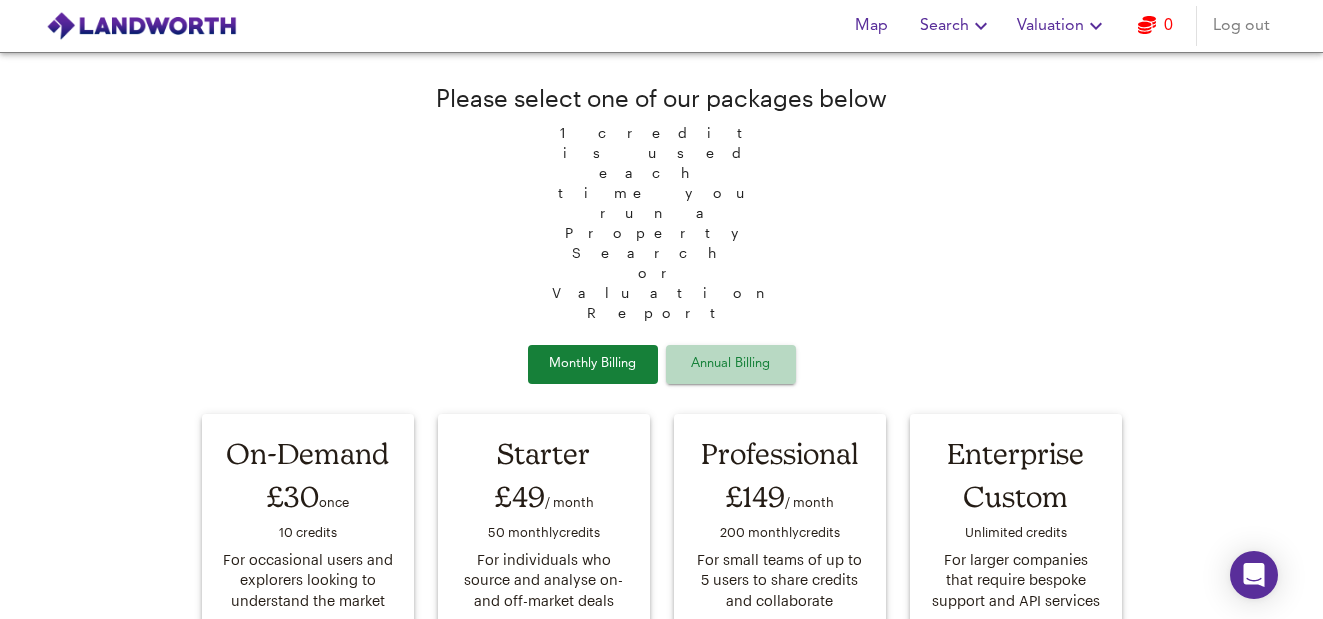 click on "Annual Billing" at bounding box center (731, 364) 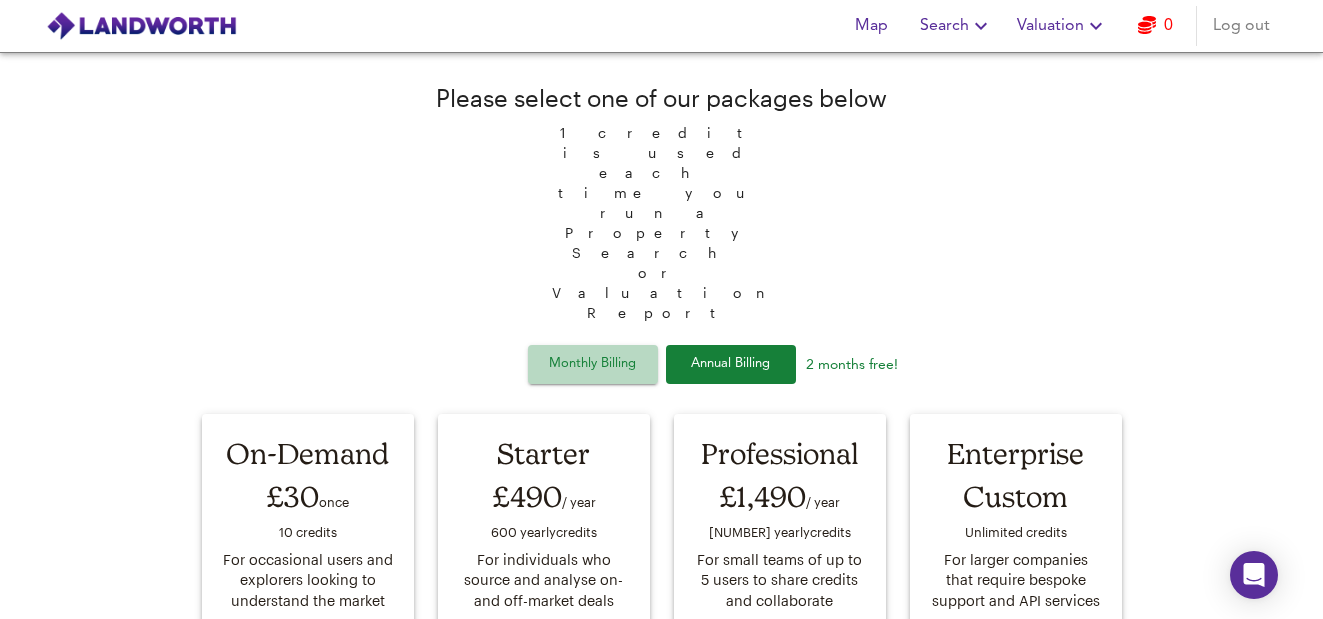 click on "Monthly Billing" at bounding box center (593, 364) 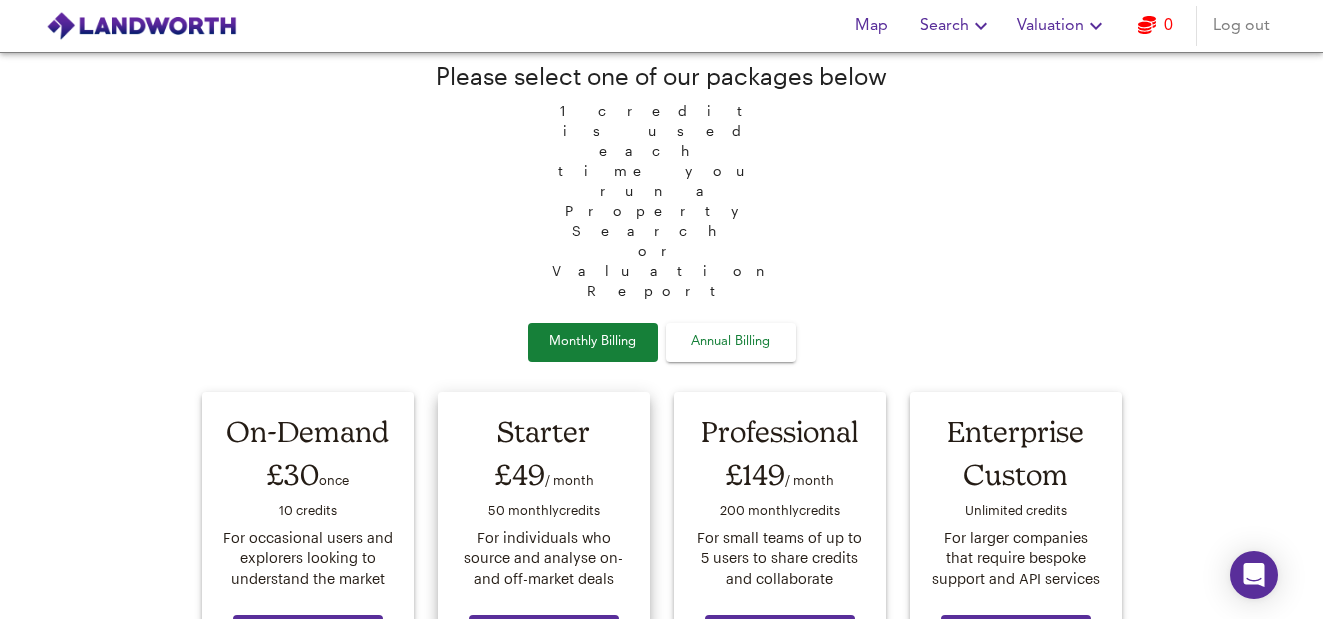 scroll, scrollTop: 33, scrollLeft: 0, axis: vertical 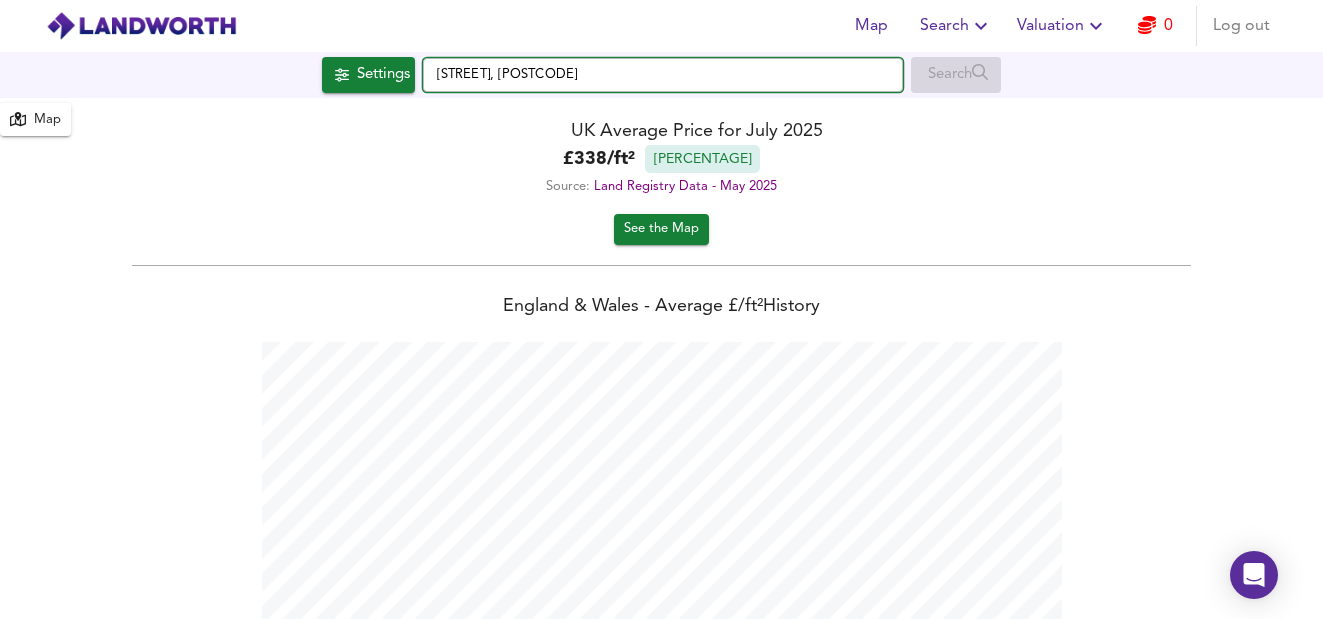 click on "[STREET], [POSTCODE]" at bounding box center [663, 75] 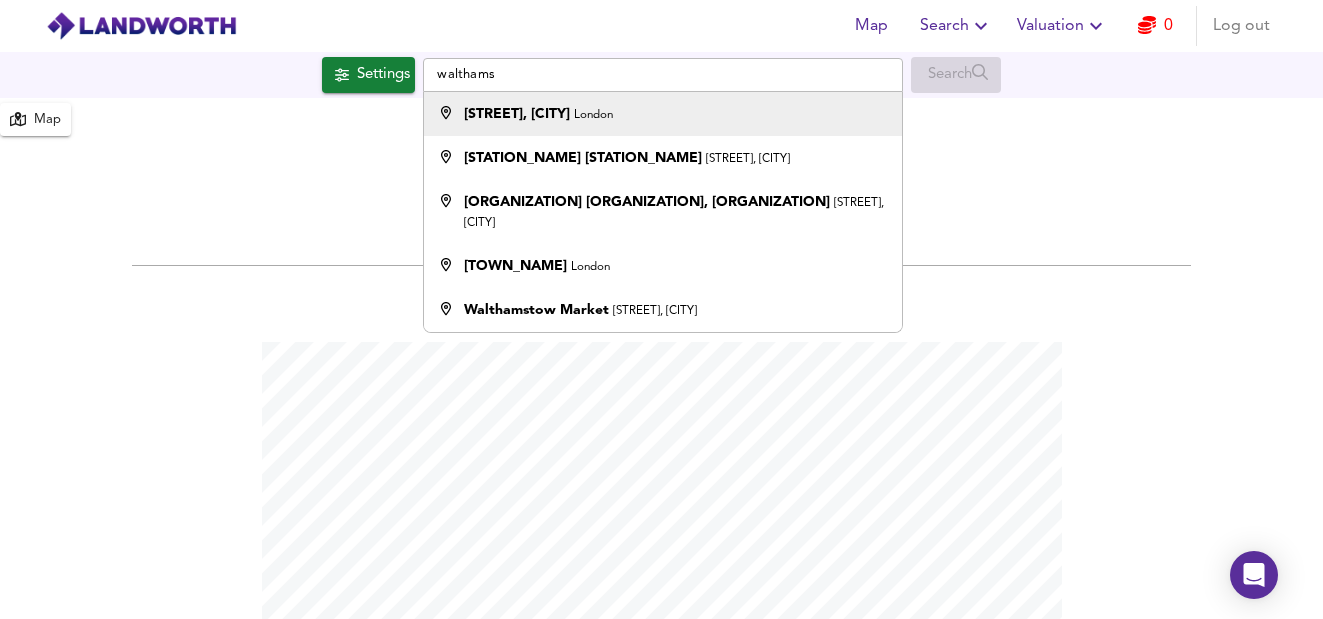 click on "[STREET], [CITY]" at bounding box center [517, 114] 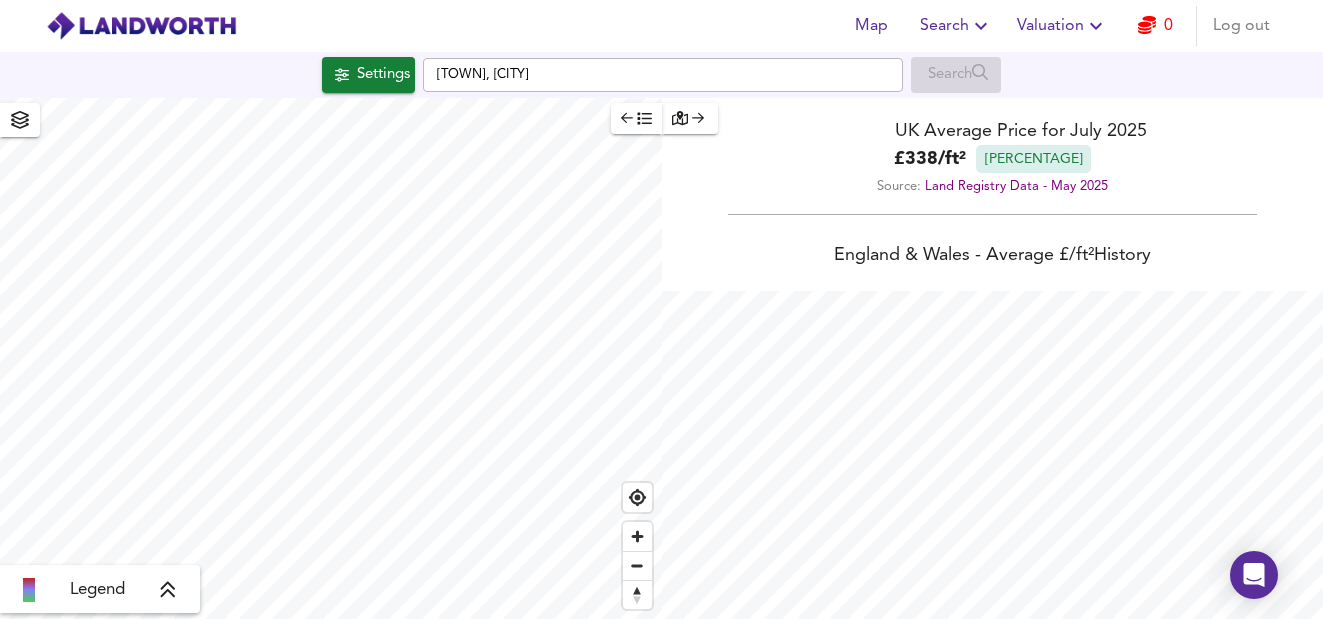 checkbox on "false" 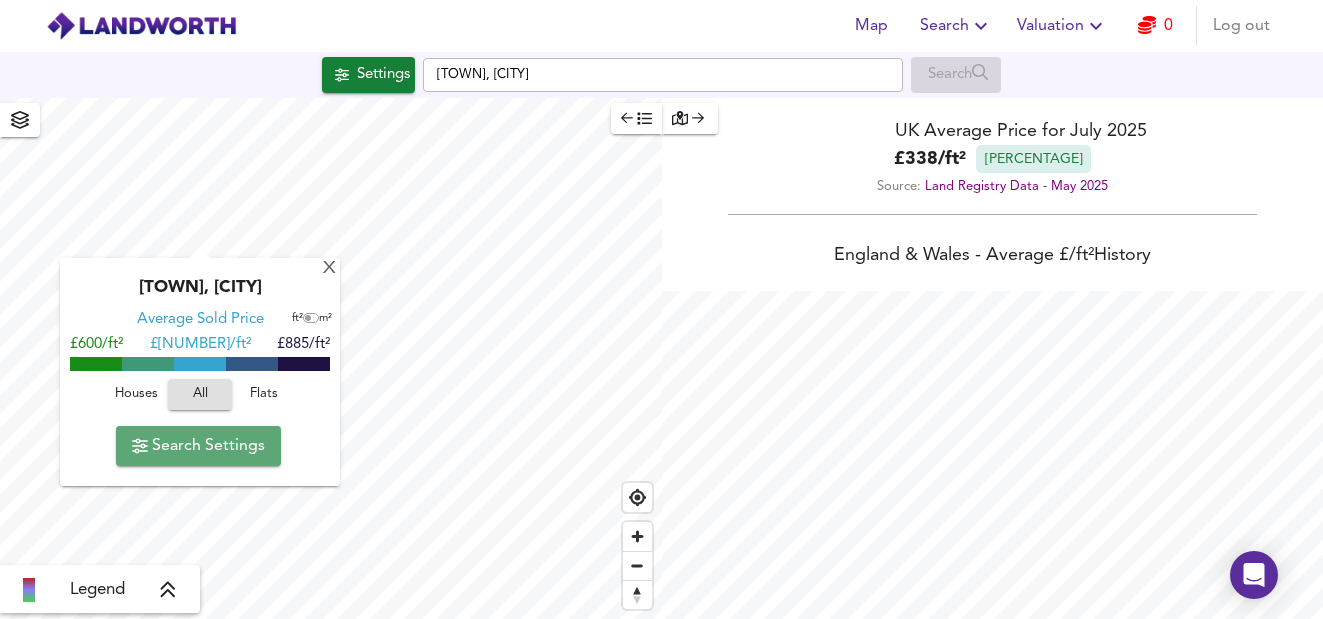 click on "Search Settings" at bounding box center (198, 446) 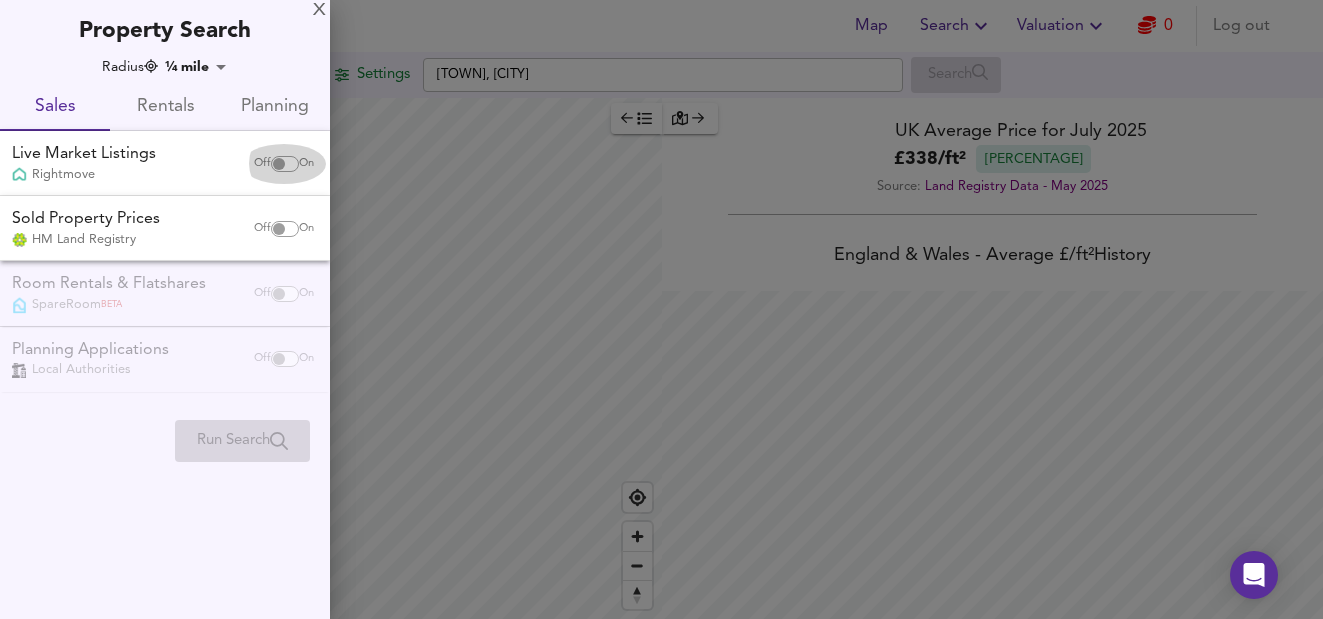 click on "On" at bounding box center (306, 164) 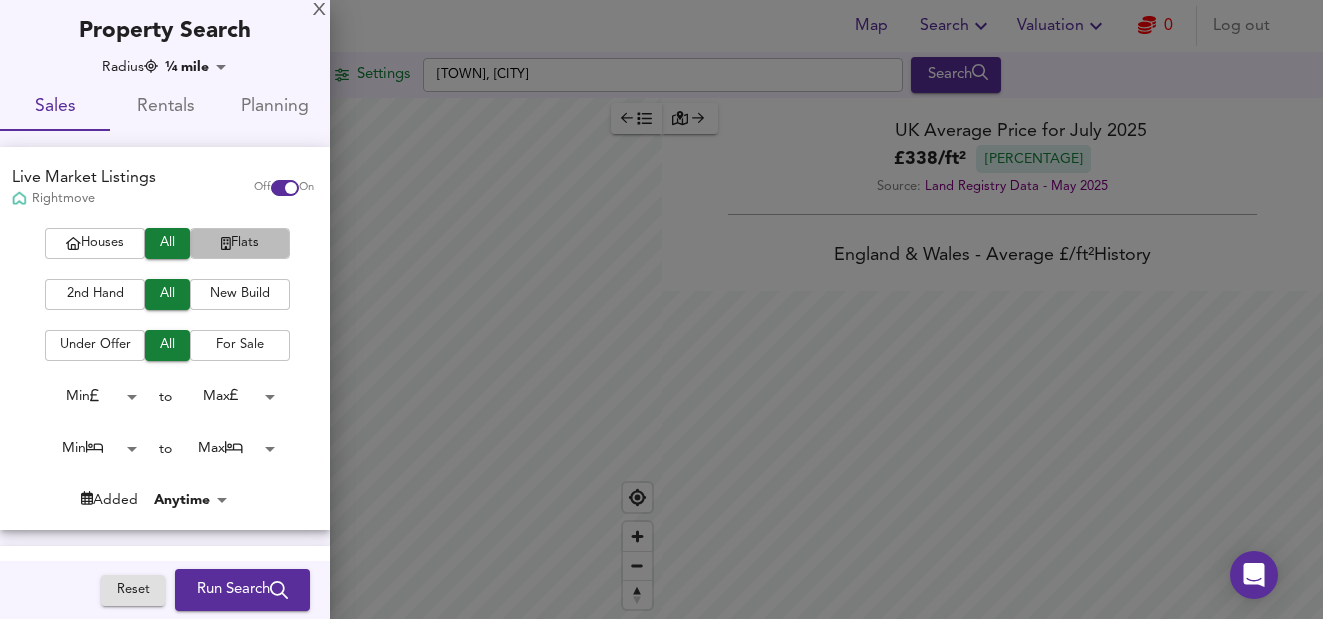 click on "Flats" at bounding box center [240, 243] 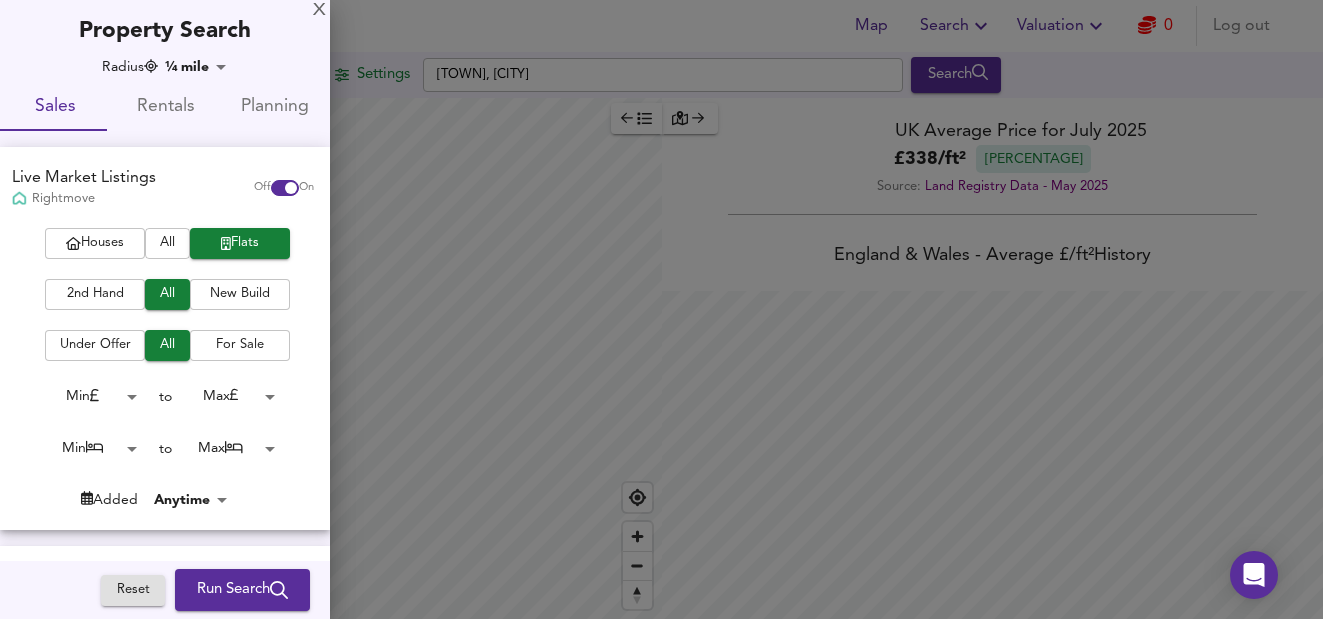 click on "All" at bounding box center [167, 243] 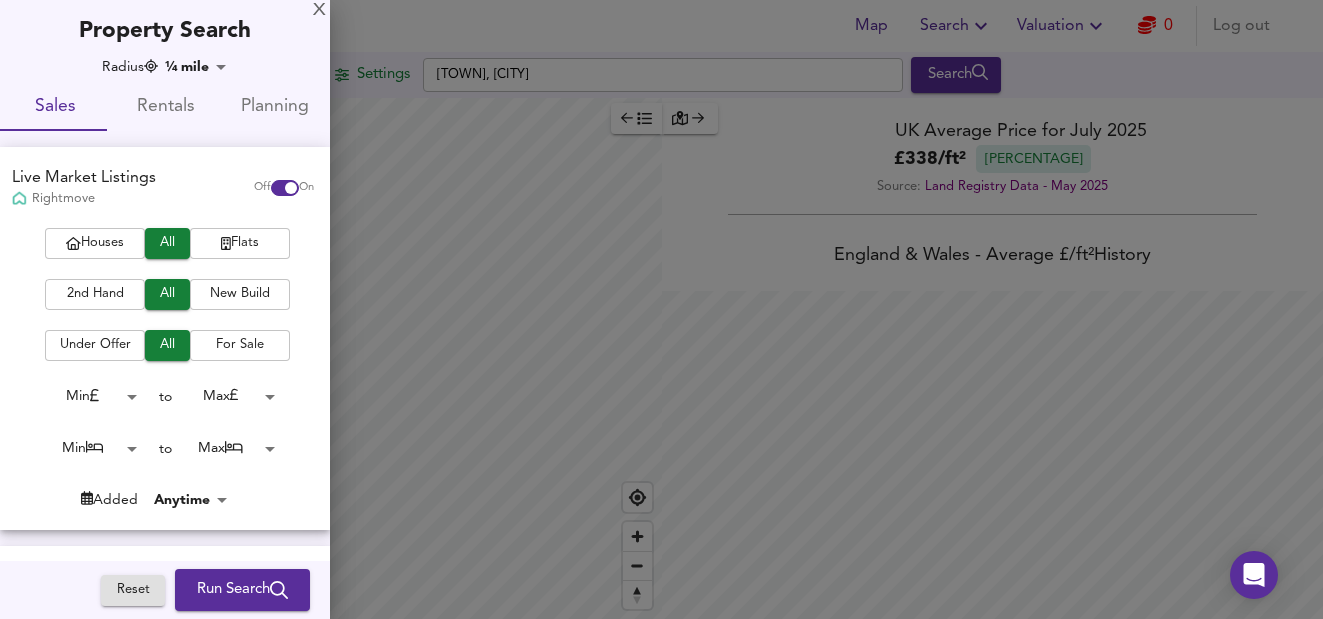 click on "2nd Hand" at bounding box center (95, 294) 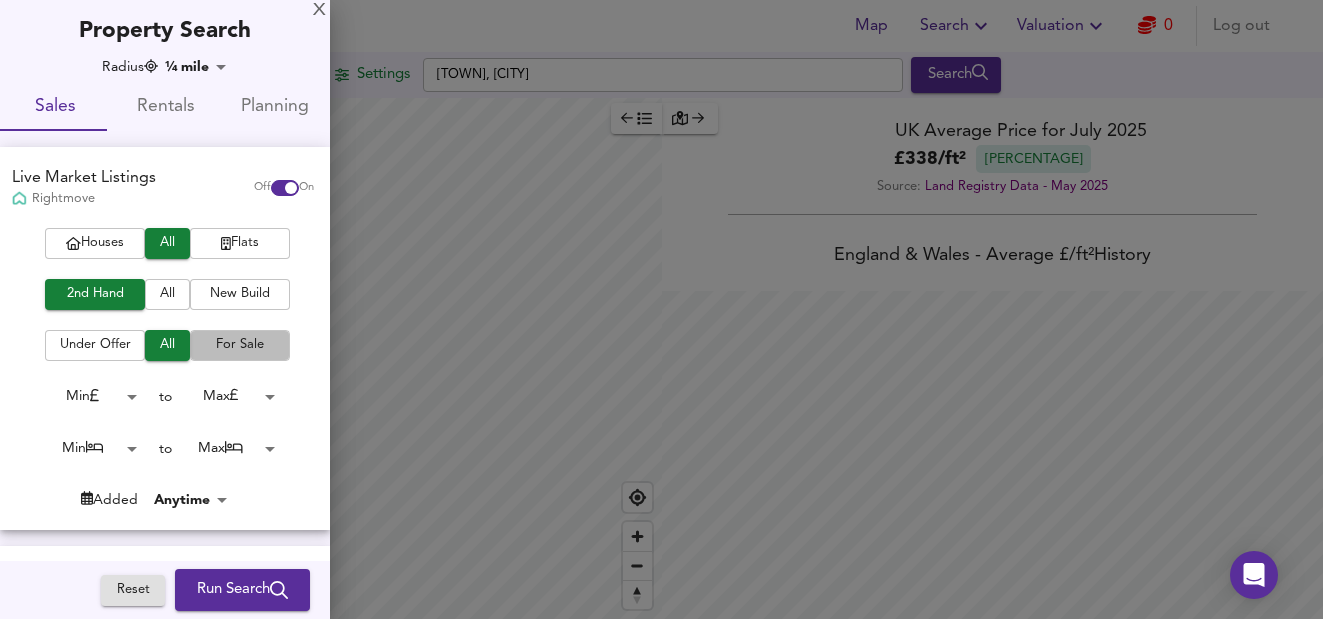 click on "For Sale" at bounding box center (240, 345) 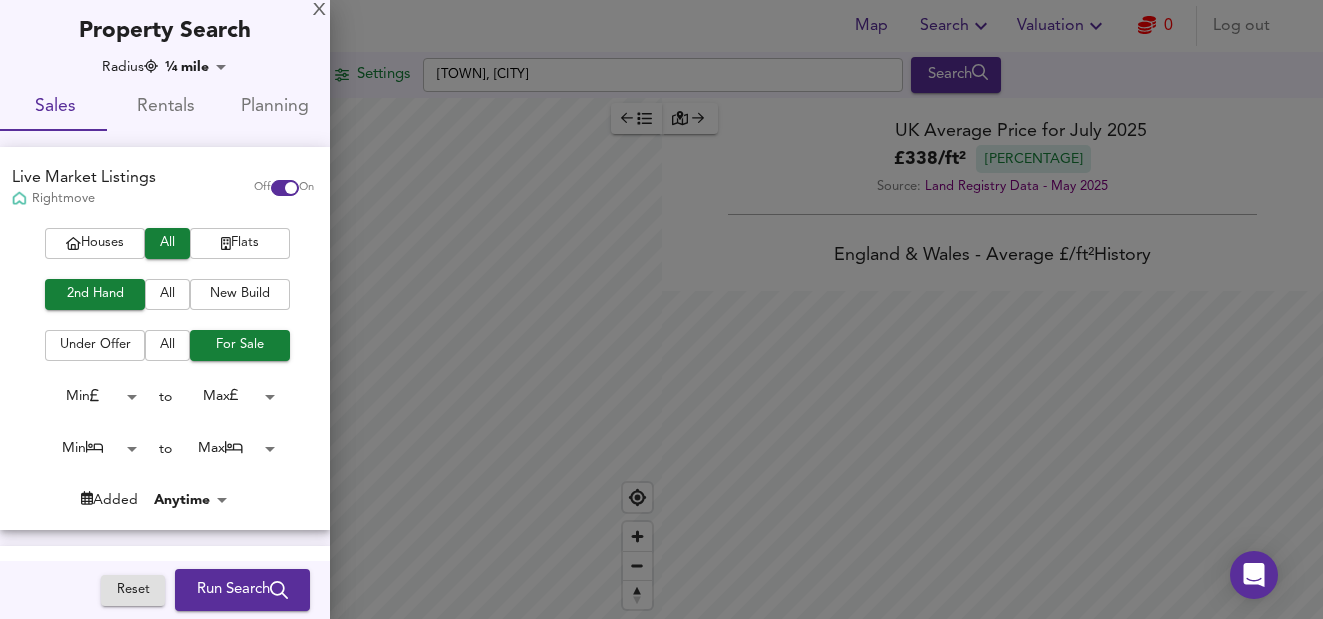 click on "Map Search Valuation    0 Log out        Settings    [CITY], [CITY]        Search            Legend       UK Average Price   for [MONTH] [YEAR] £ 338 / ft²      +5.8% Source:   Land Registry Data - [MONTH] [YEAR] England & Wales - Average £/ ft²  History England & Wales - Total Quarterly Sales History
X Map Settings Basemap          Default hybrid Heatmap          Average Price landworth 2D   View Dynamic Heatmap   On Show Postcodes Show Boroughs 2D 3D Find Me X Property Search Radius   ¼ mile 402 Sales Rentals Planning    Live Market Listings   Rightmove Off   On    Houses All   Flats 2nd Hand All New Build Under Offer All For Sale Min   0 to Max   200000000   Min   0 to Max   50   Added Anytime -1    Sold Property Prices   HM Land Registry Off   On     Room Rentals & Flatshares   SpareRoom   BETA Off   On     Planning Applications Local Authorities Off   On  Reset Run Search" at bounding box center (661, 309) 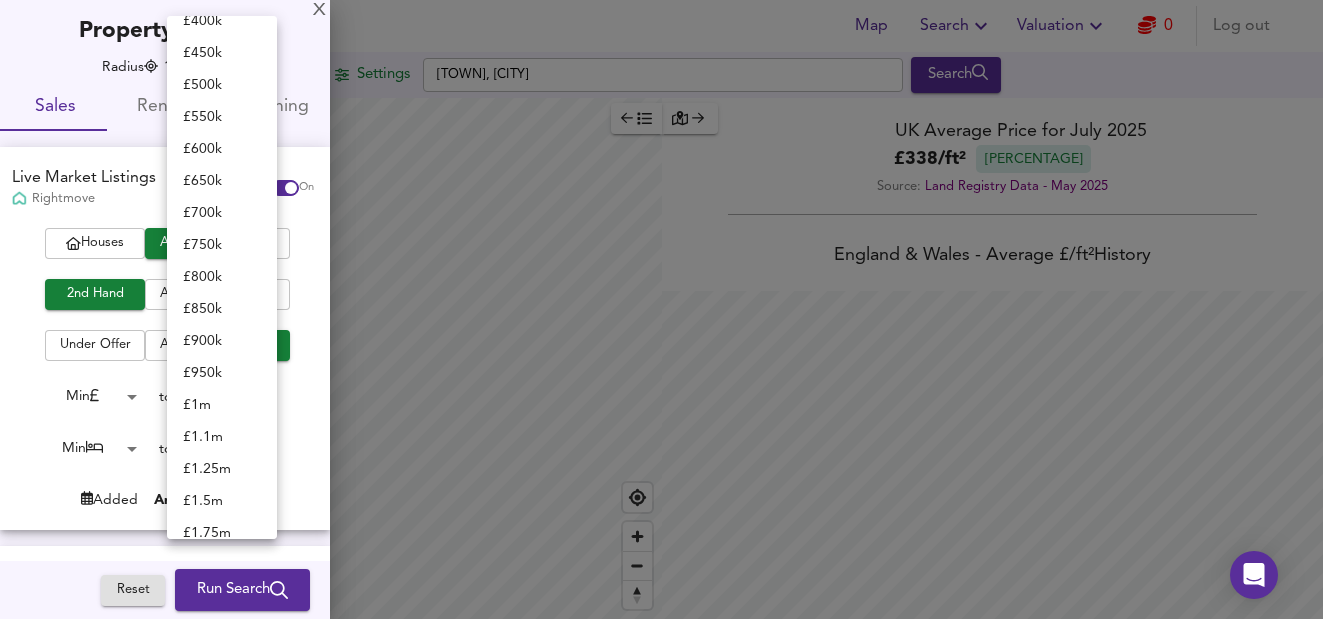 scroll, scrollTop: 457, scrollLeft: 0, axis: vertical 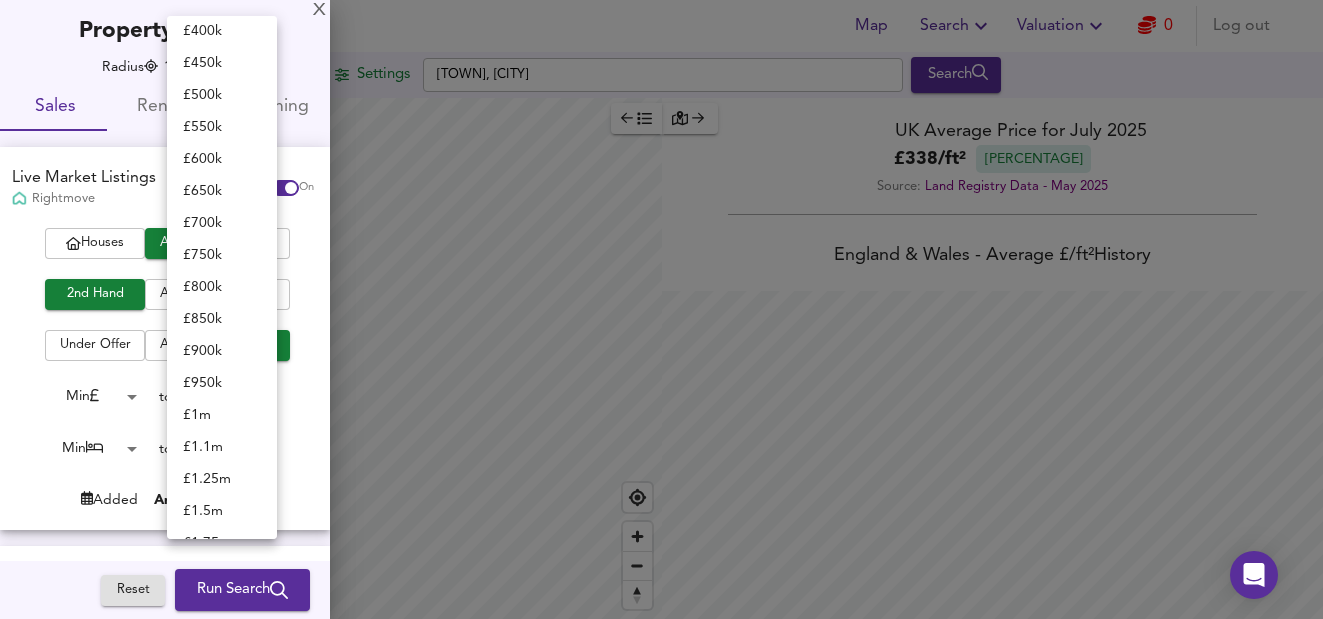 click on "£ 450k" at bounding box center (222, 63) 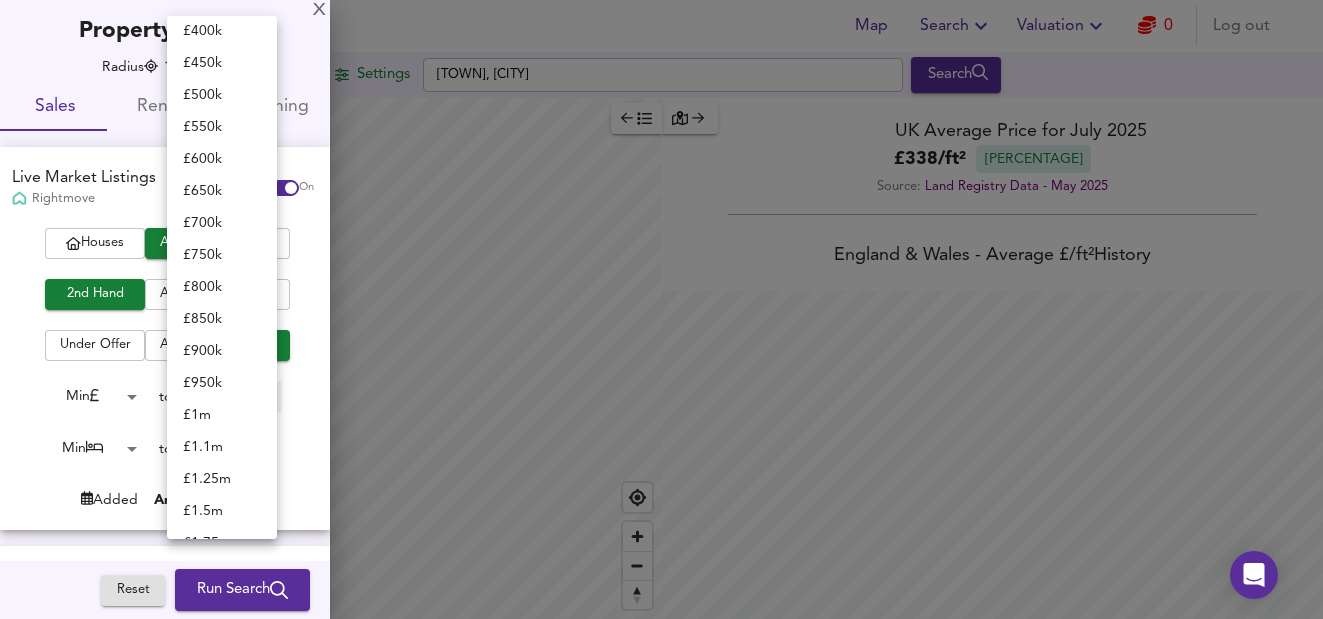 type on "450000" 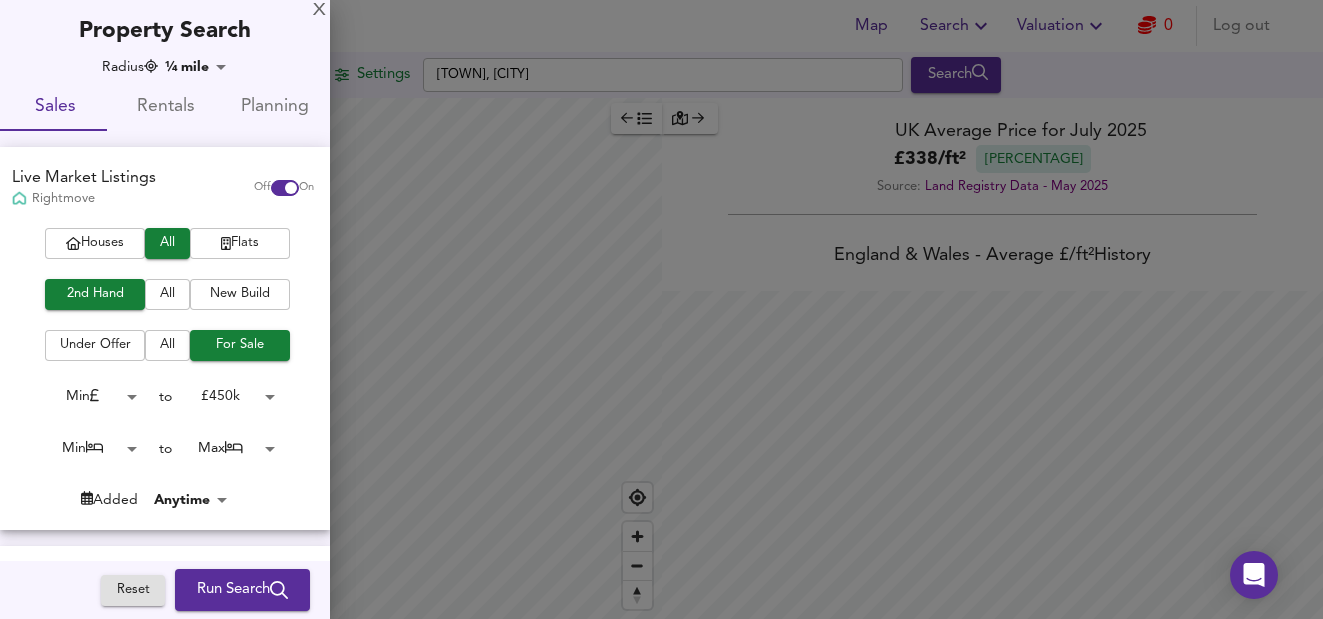click on "Run Search" at bounding box center [242, 590] 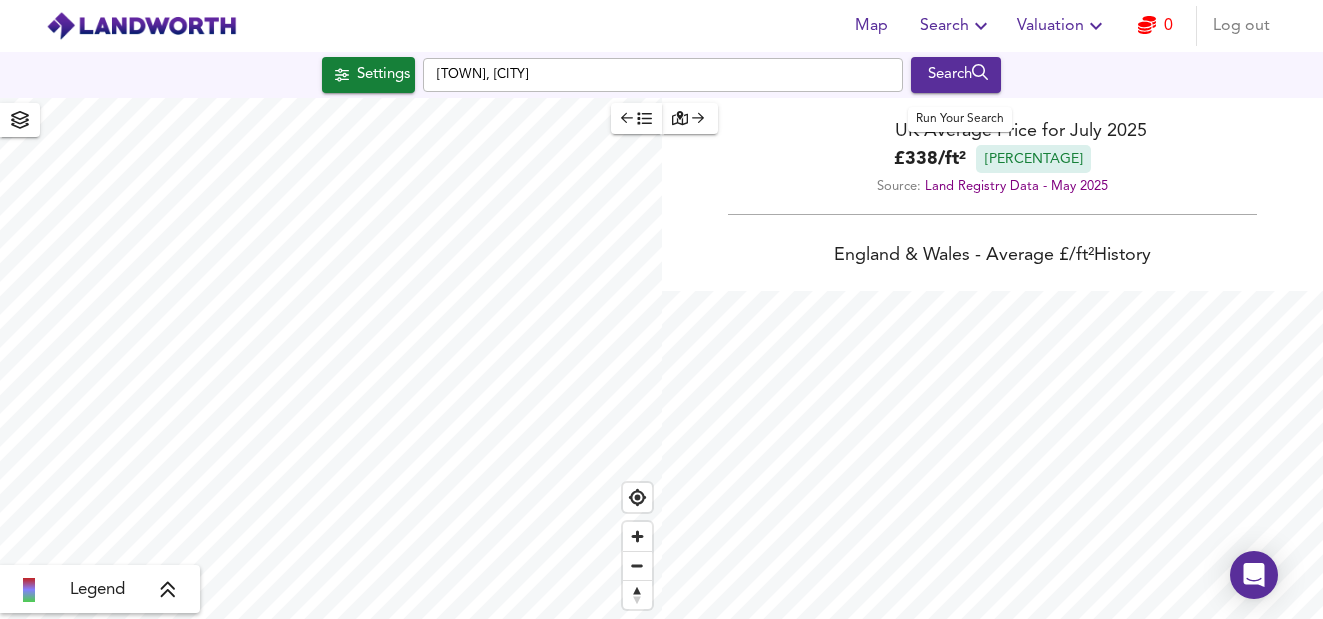 click on "Search" at bounding box center [956, 75] 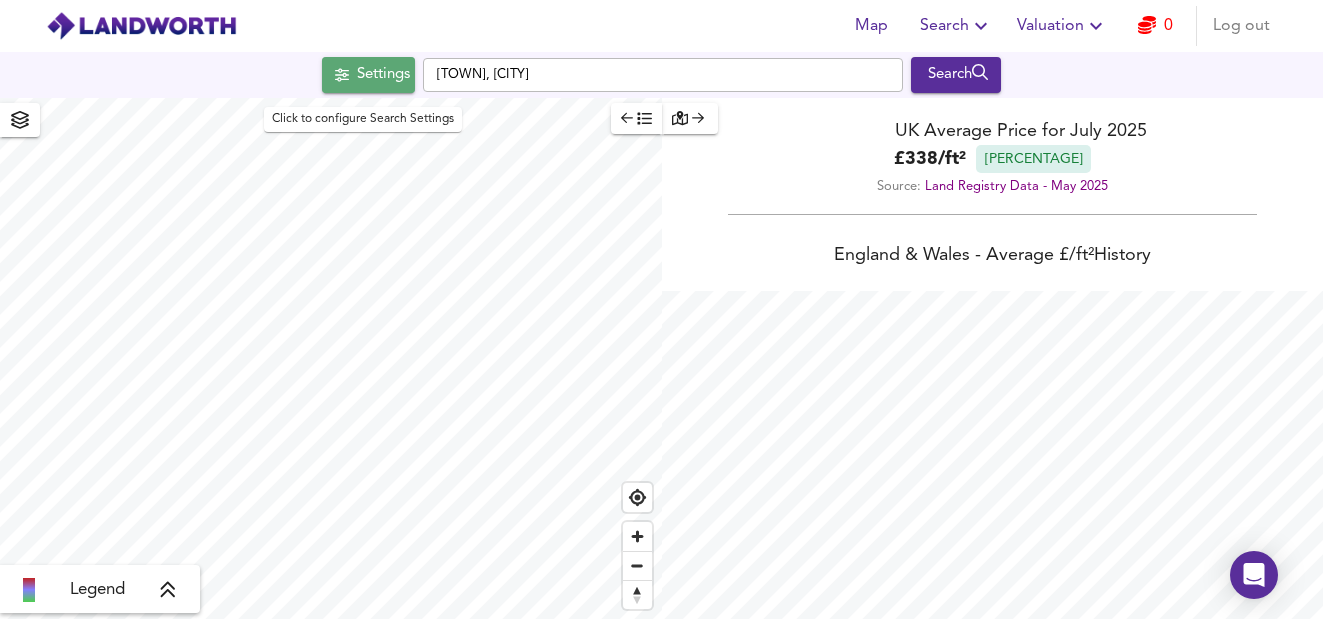 click on "Settings" at bounding box center (383, 75) 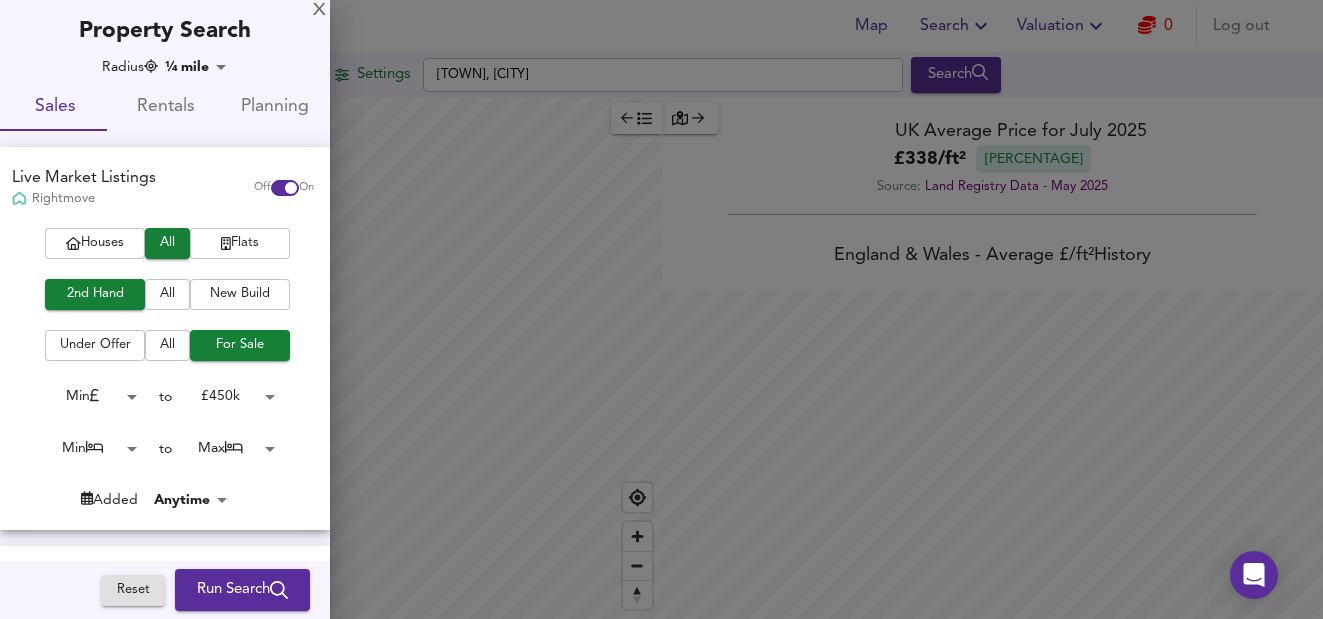 click on "Map Search Valuation    0 Log out        Settings    [CITY], [CITY]        Search            Legend       UK Average Price   for [MONTH] [YEAR] £ 338 / ft²      +5.8% Source:   Land Registry Data - [MONTH] [YEAR] England & Wales - Average £/ ft²  History England & Wales - Total Quarterly Sales History
X Map Settings Basemap          Default hybrid Heatmap          Average Price landworth 2D   View Dynamic Heatmap   On Show Postcodes Show Boroughs 2D 3D Find Me X Property Search Radius   ¼ mile 402 Sales Rentals Planning    Live Market Listings   Rightmove Off   On    Houses All   Flats 2nd Hand All New Build Under Offer All For Sale Min   0 to £ 450k 450000   Min   0 to Max   50   Added Anytime -1    Sold Property Prices   HM Land Registry Off   On     Room Rentals & Flatshares   SpareRoom   BETA Off   On     Planning Applications Local Authorities Off   On  Reset Run Search" at bounding box center [661, 309] 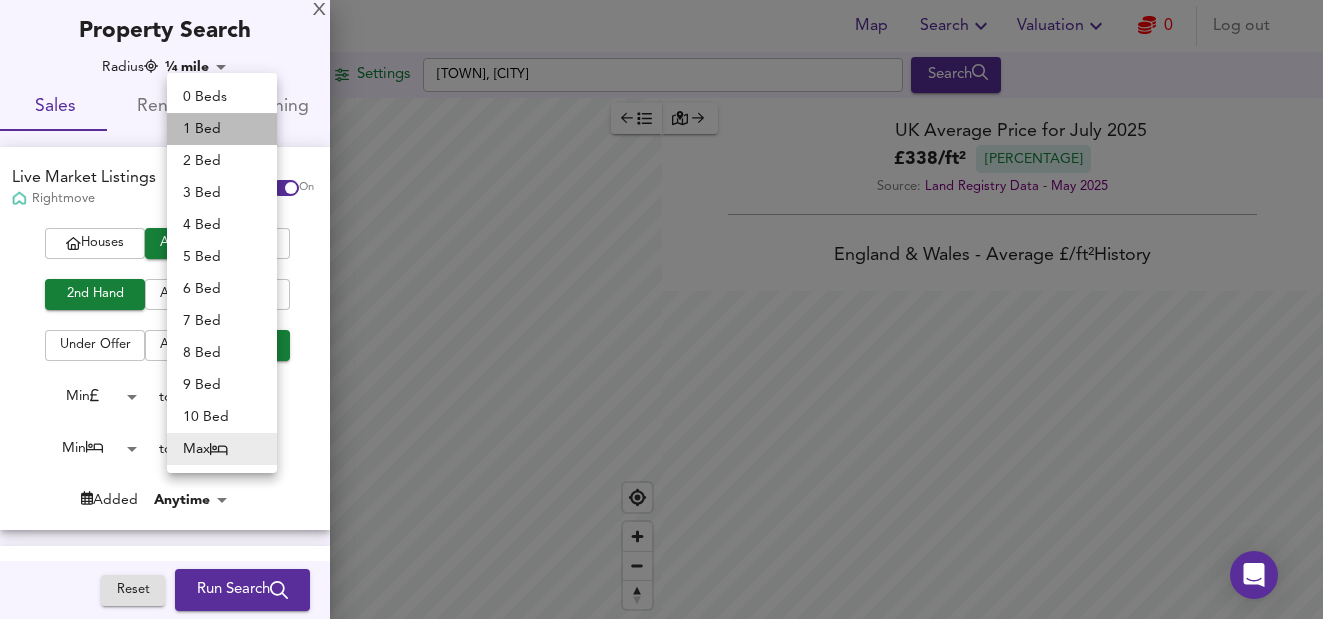 click on "1 Bed" at bounding box center (222, 129) 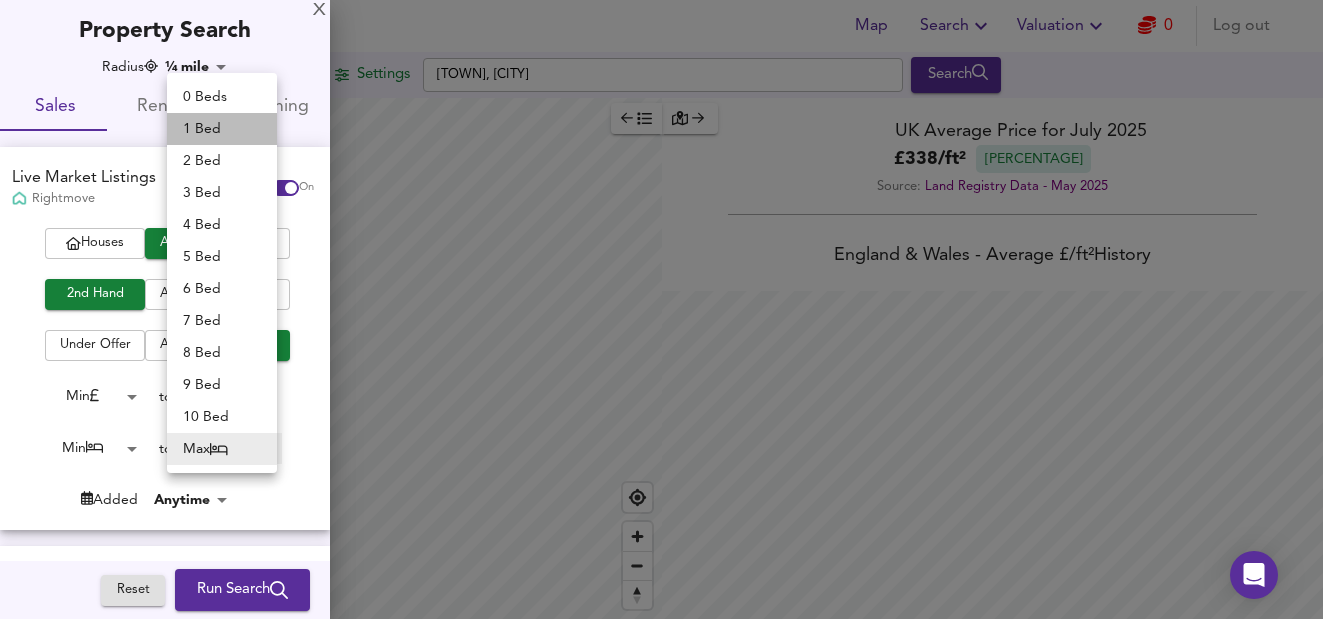 type on "1" 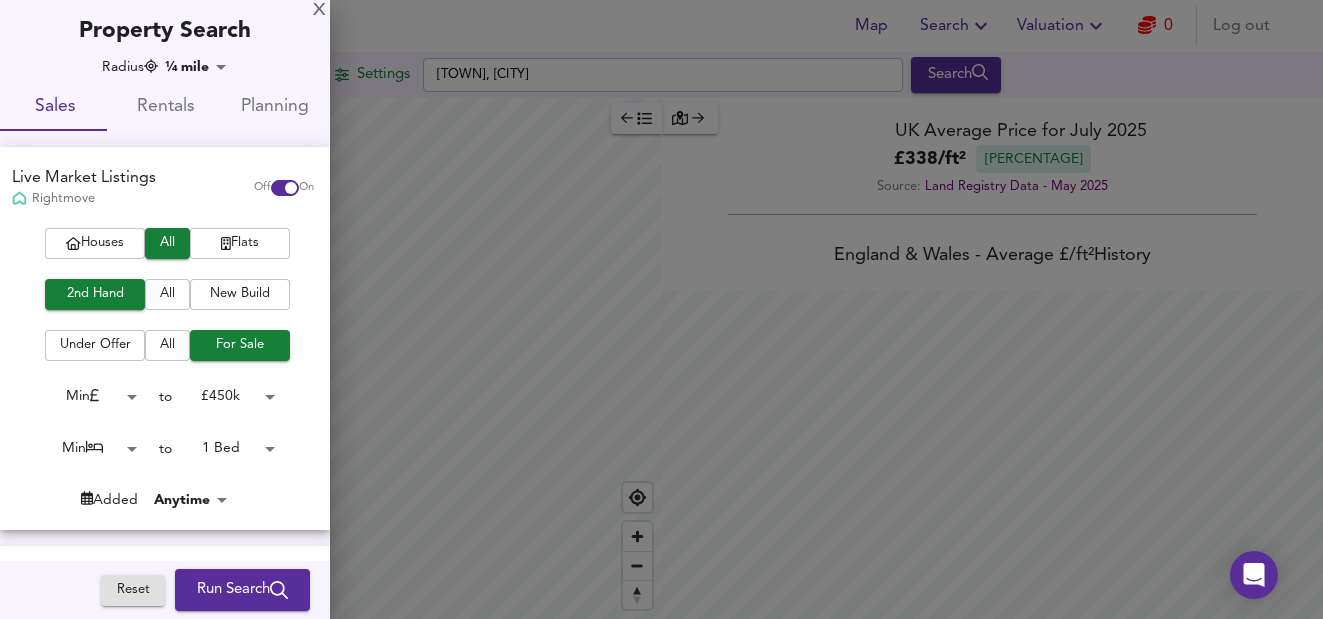 click on "Run Search" at bounding box center [242, 590] 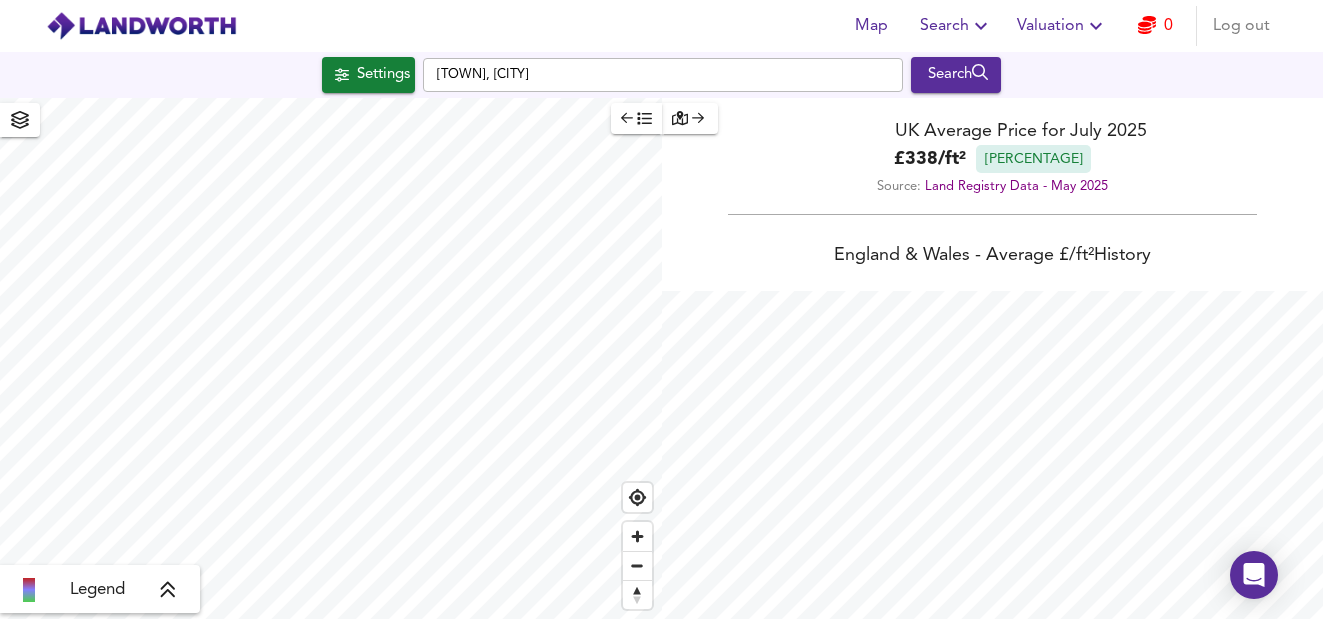 click at bounding box center [690, 118] 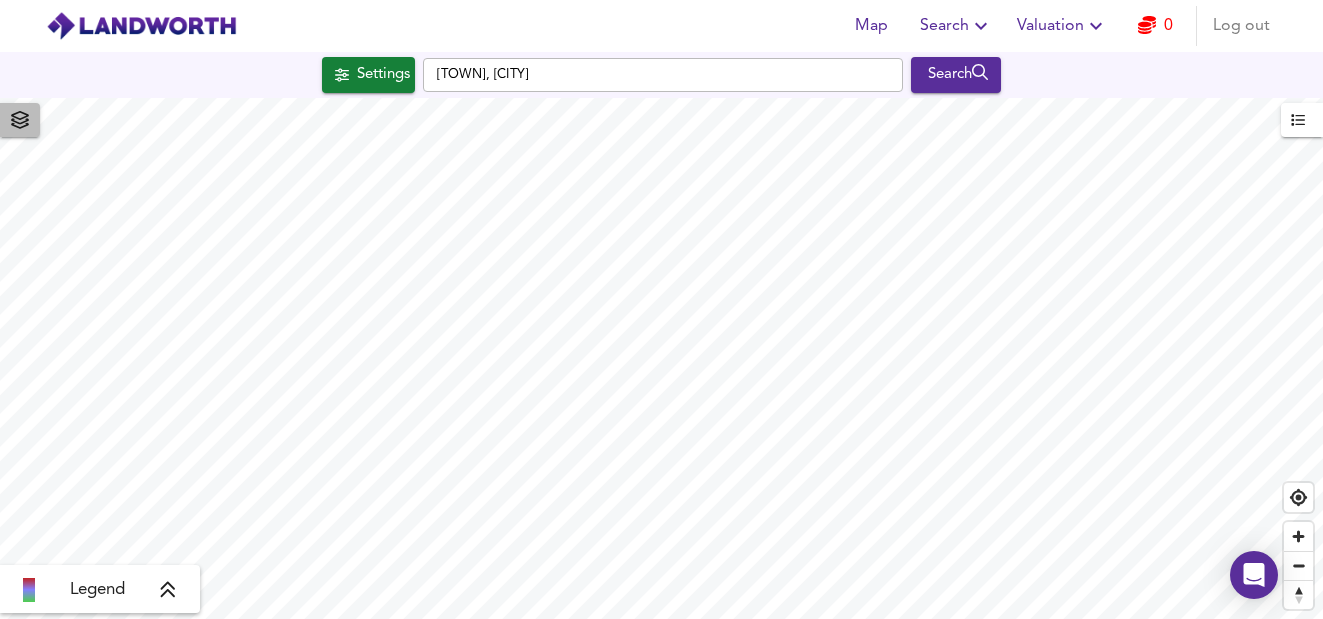 click 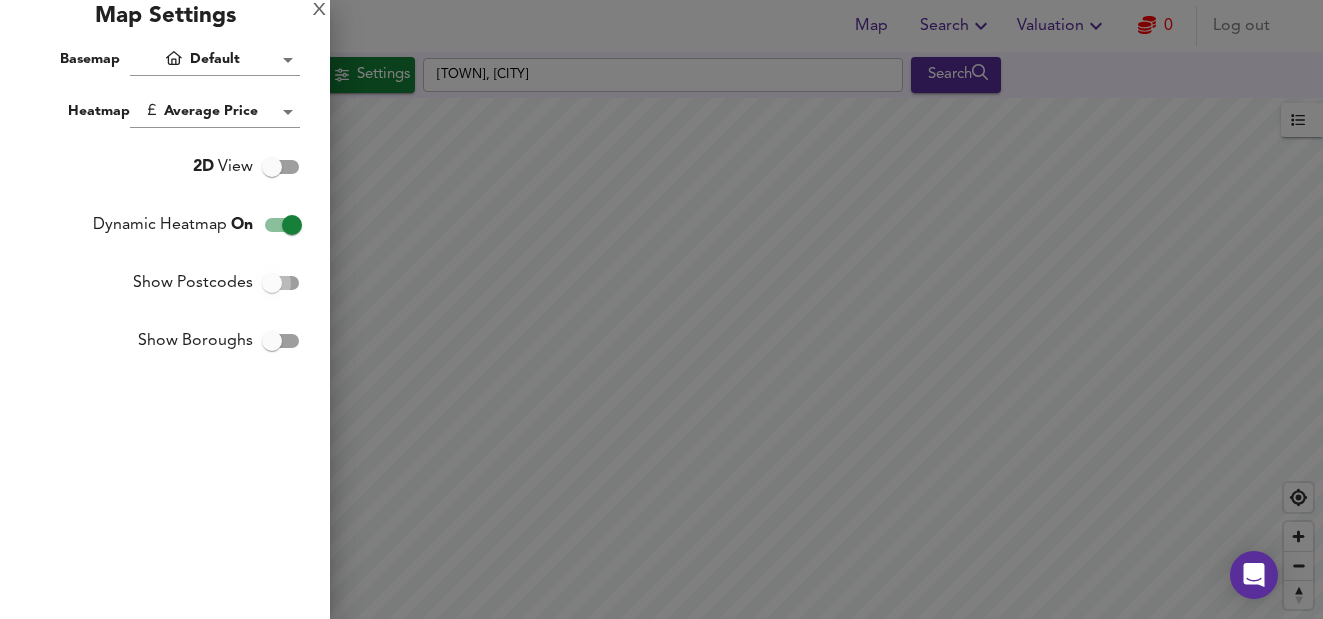 click on "Show Postcodes" at bounding box center [272, 283] 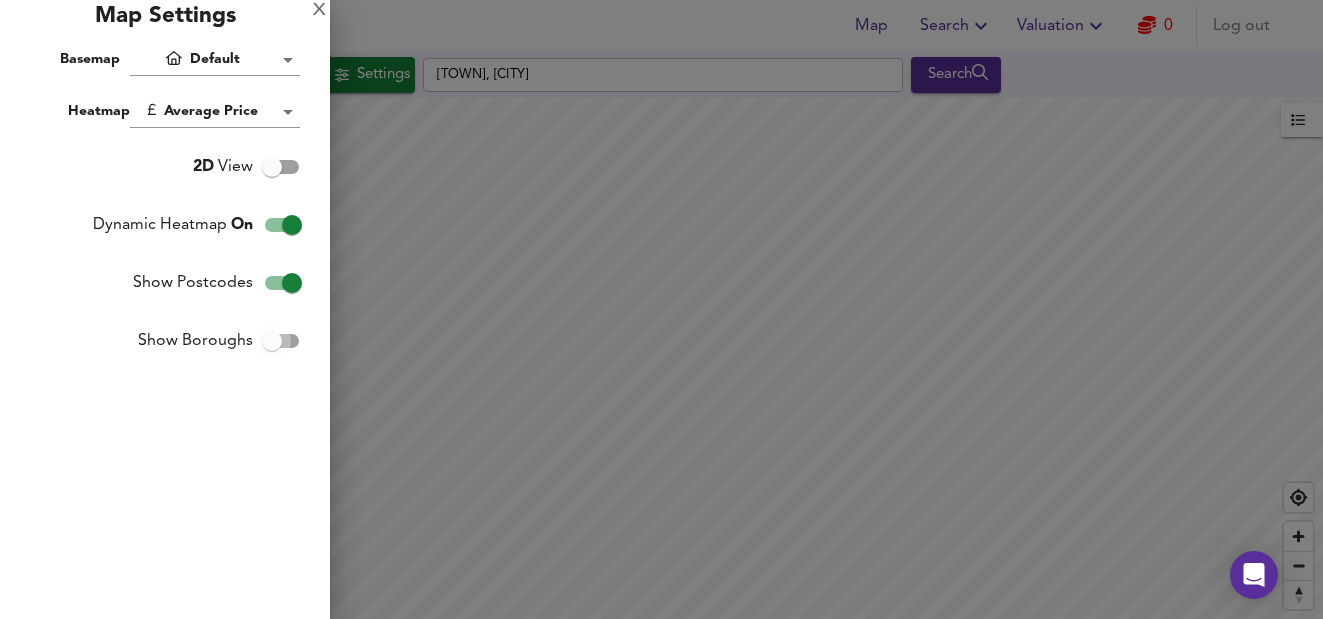 click on "Show Boroughs" at bounding box center (272, 341) 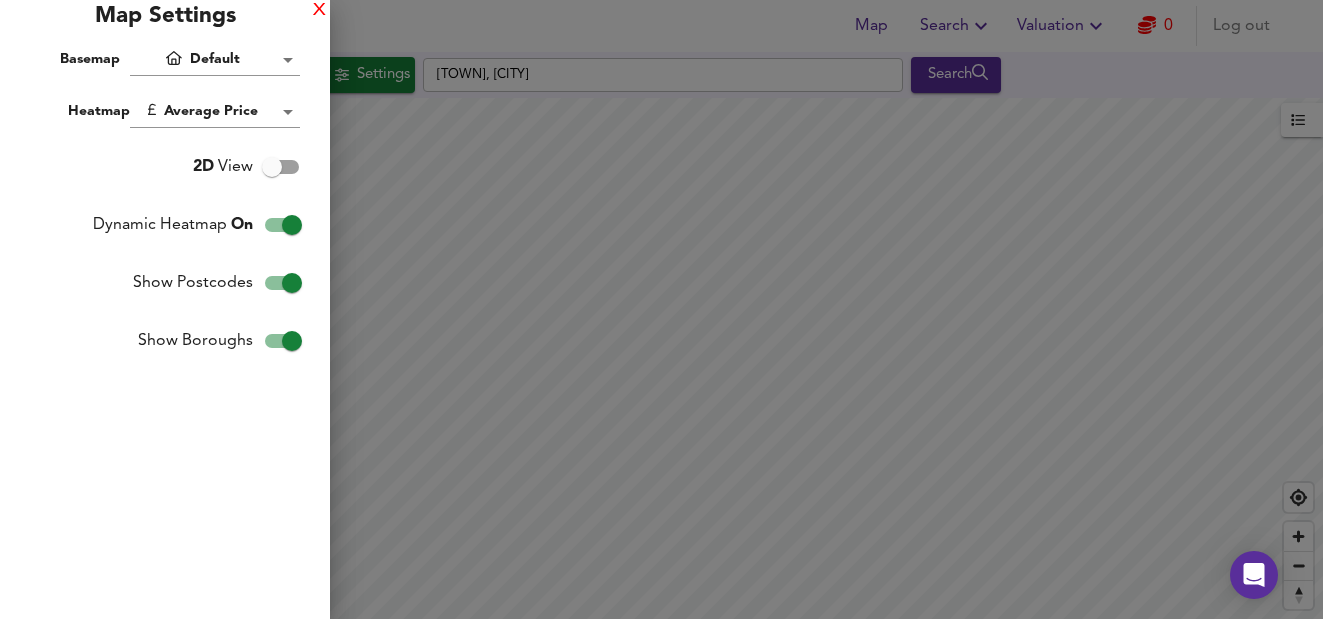 click on "X" at bounding box center (319, 11) 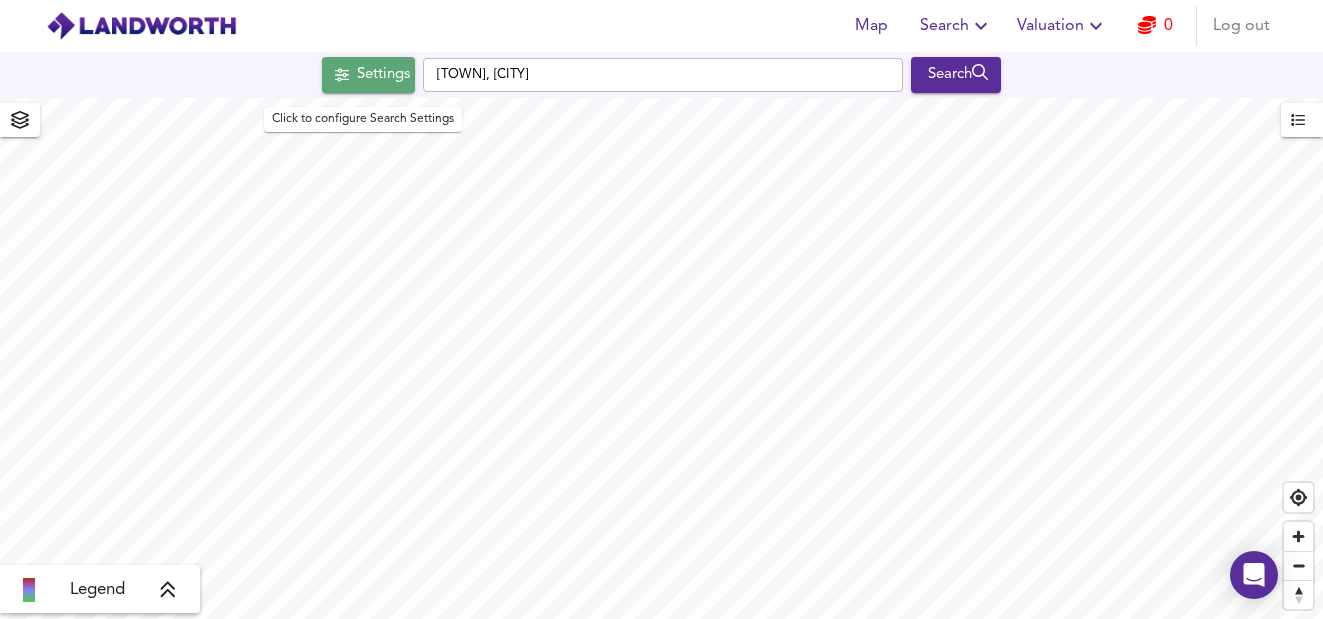 click on "Settings" at bounding box center [383, 75] 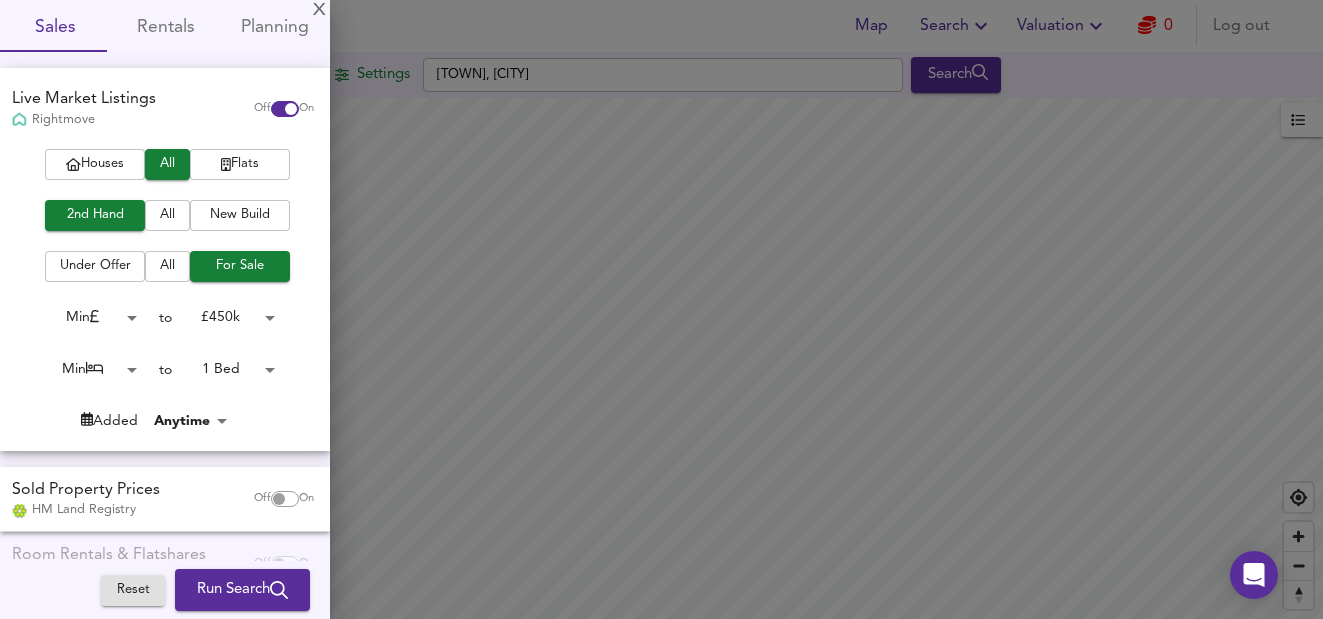 scroll, scrollTop: 87, scrollLeft: 0, axis: vertical 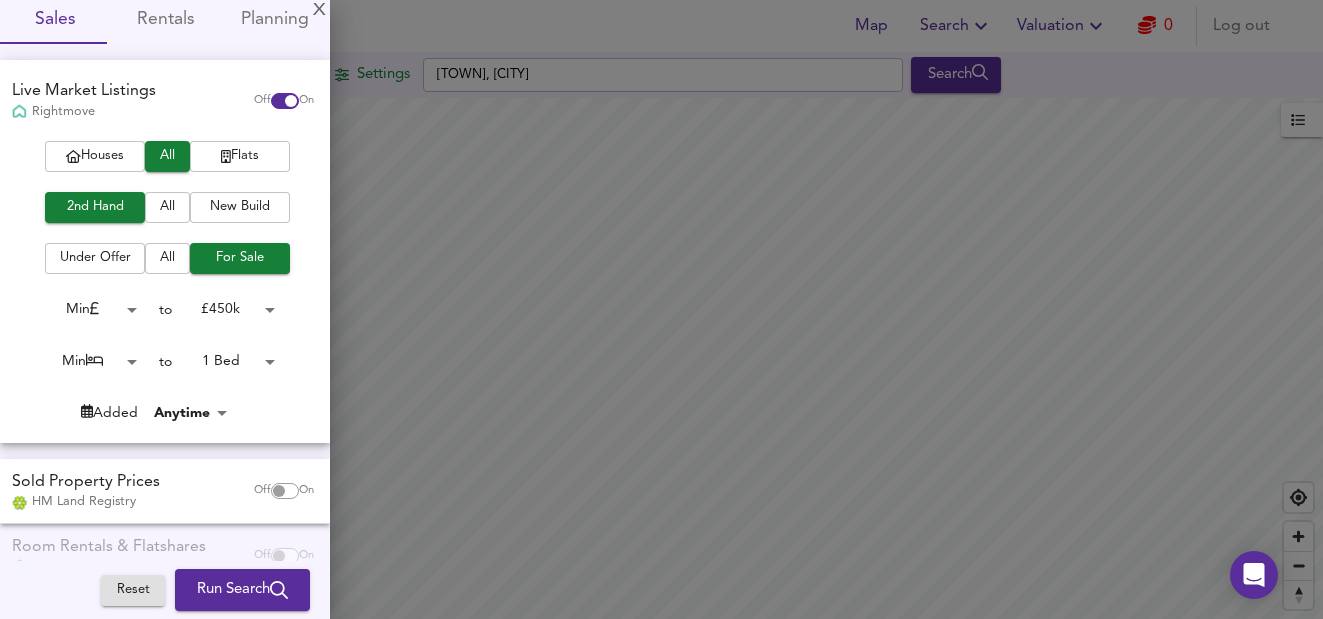 click on "Run Search" at bounding box center (242, 590) 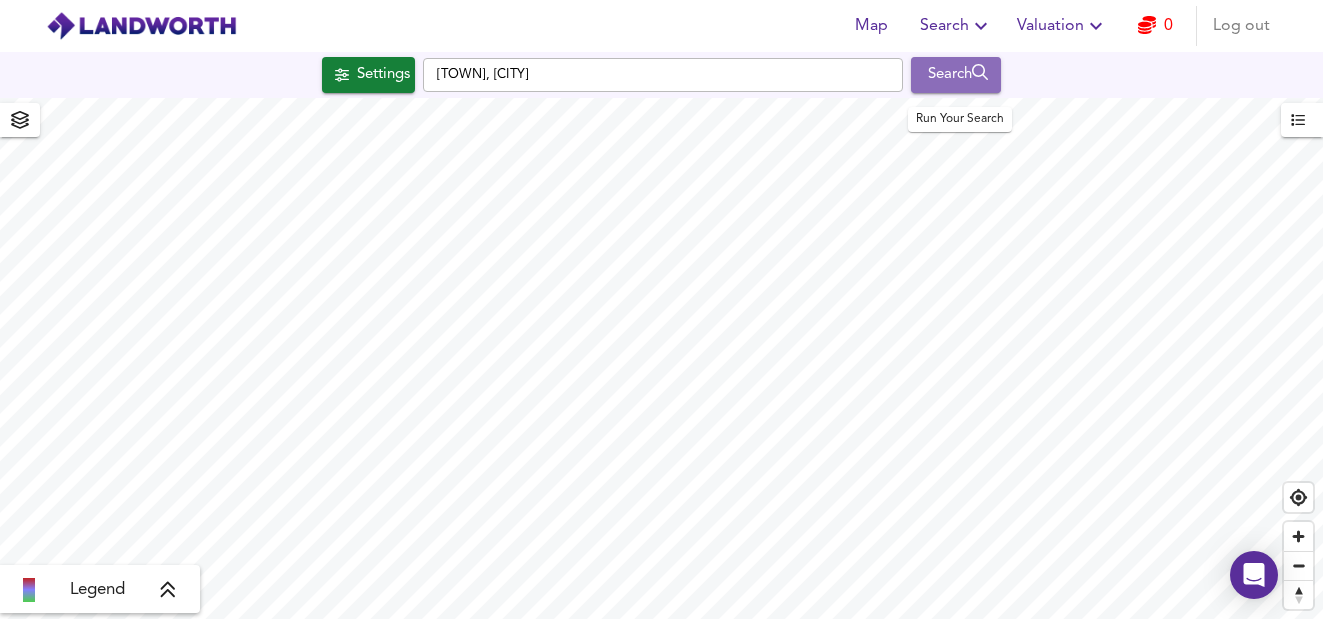 click on "Search" at bounding box center (956, 75) 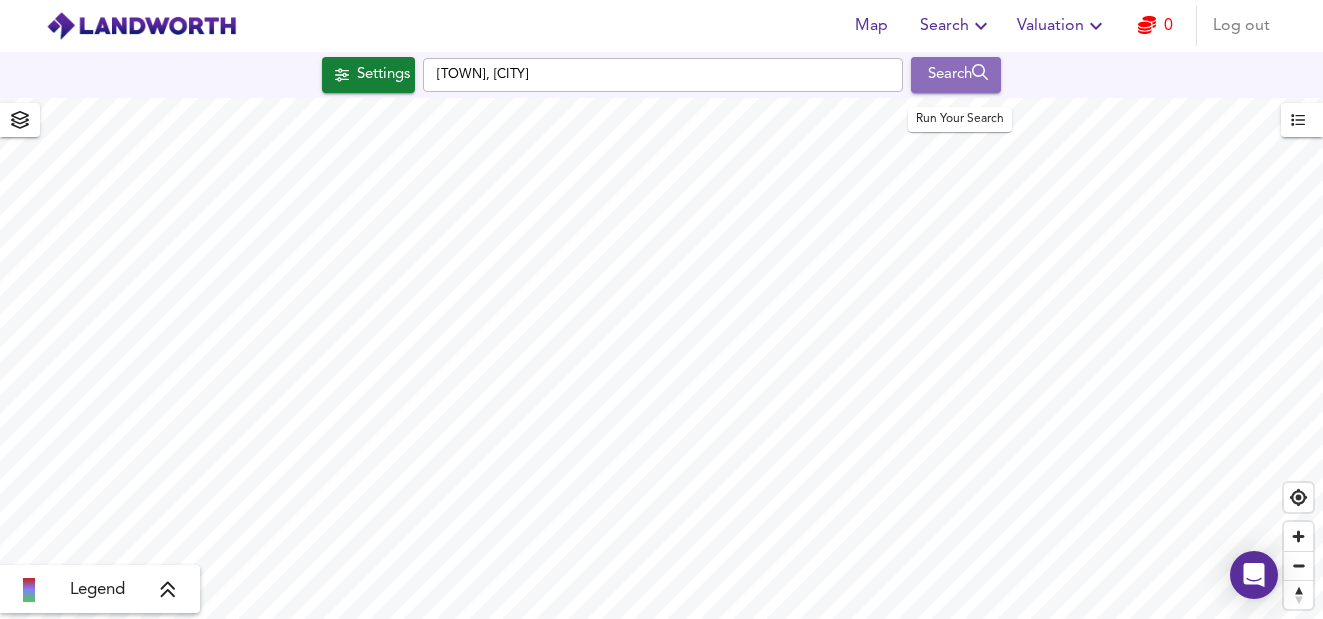 click on "Search" at bounding box center [956, 75] 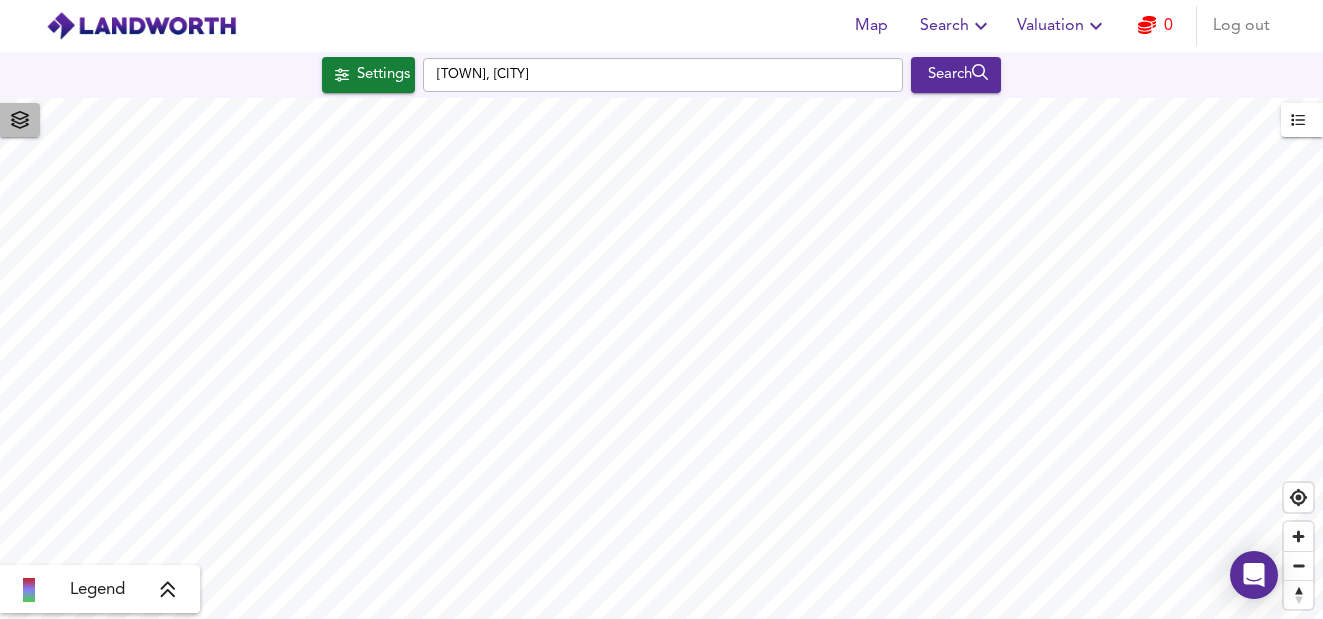 click 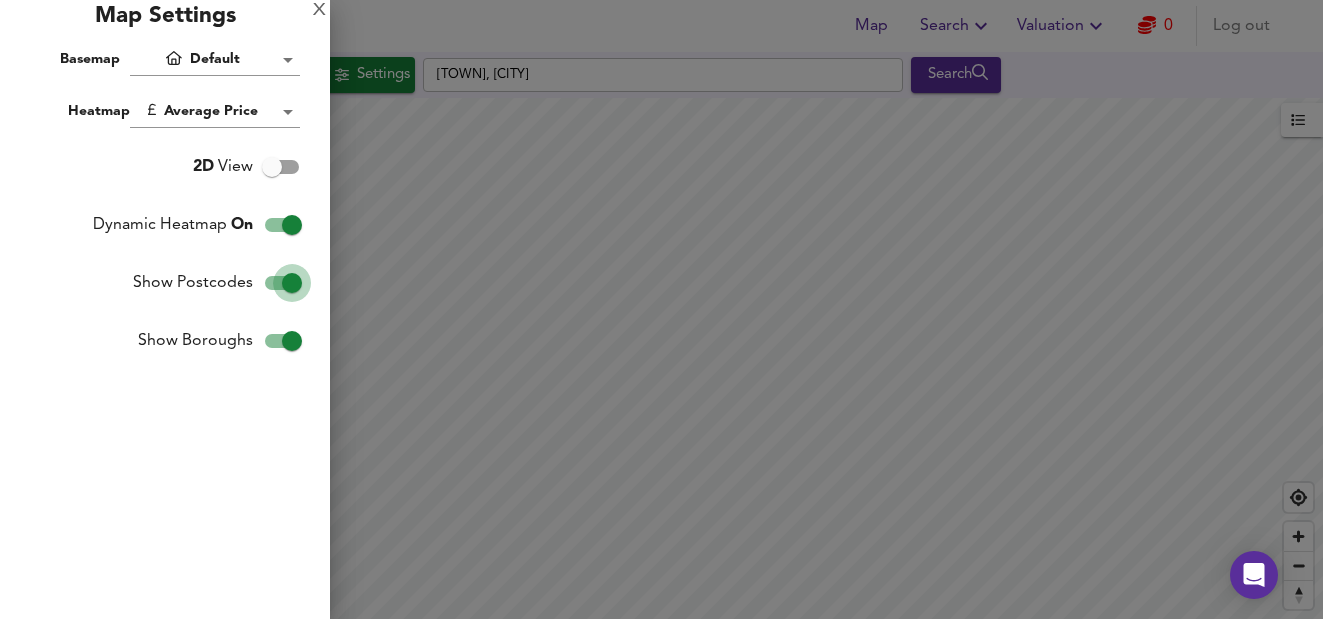 click on "Show Postcodes" at bounding box center [292, 283] 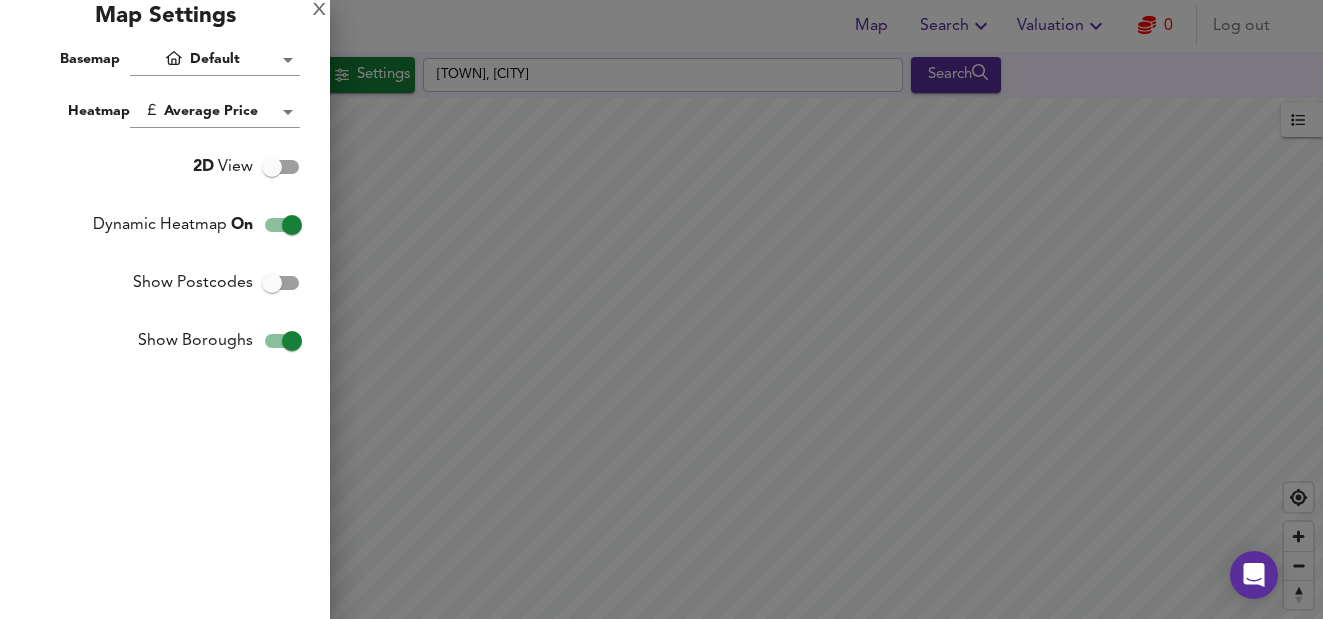 click on "Show Postcodes" at bounding box center [272, 283] 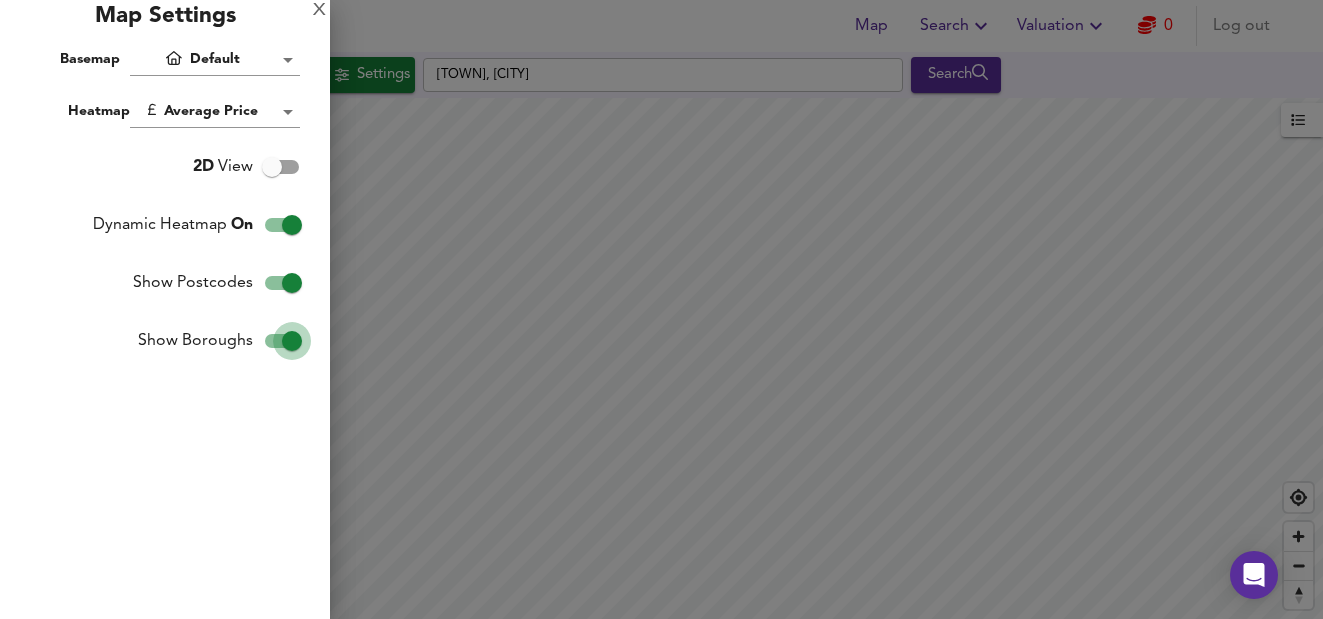 click on "Show Boroughs" at bounding box center [292, 341] 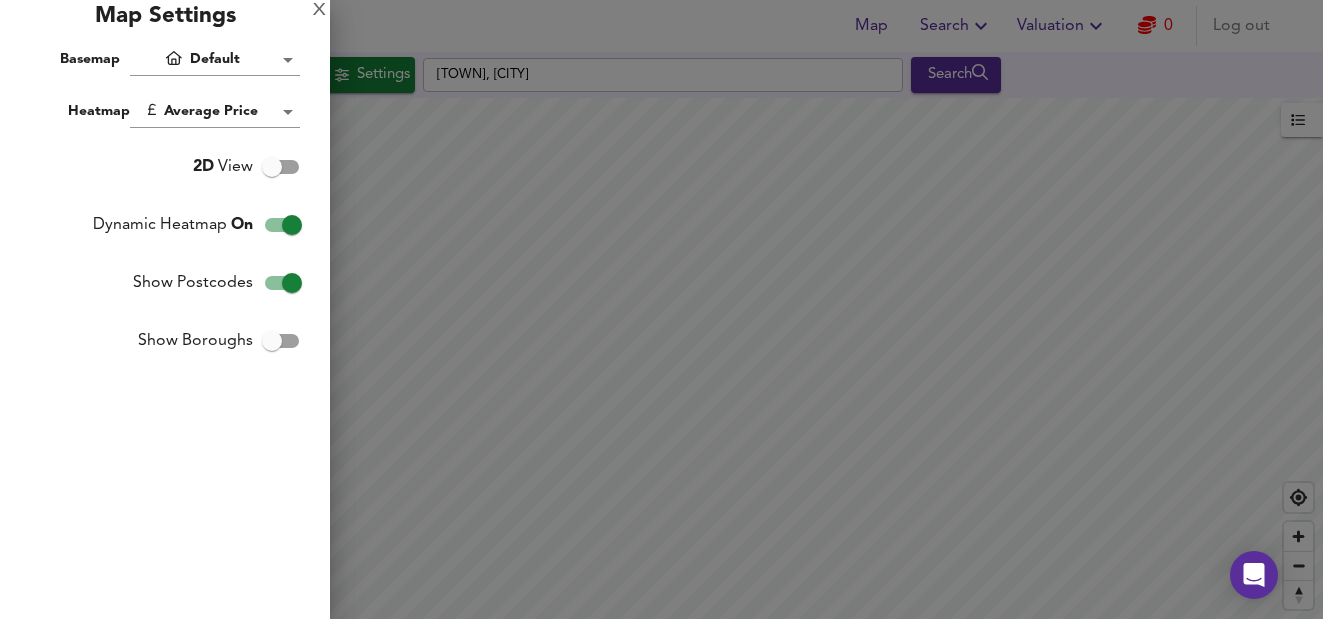 click at bounding box center (661, 309) 